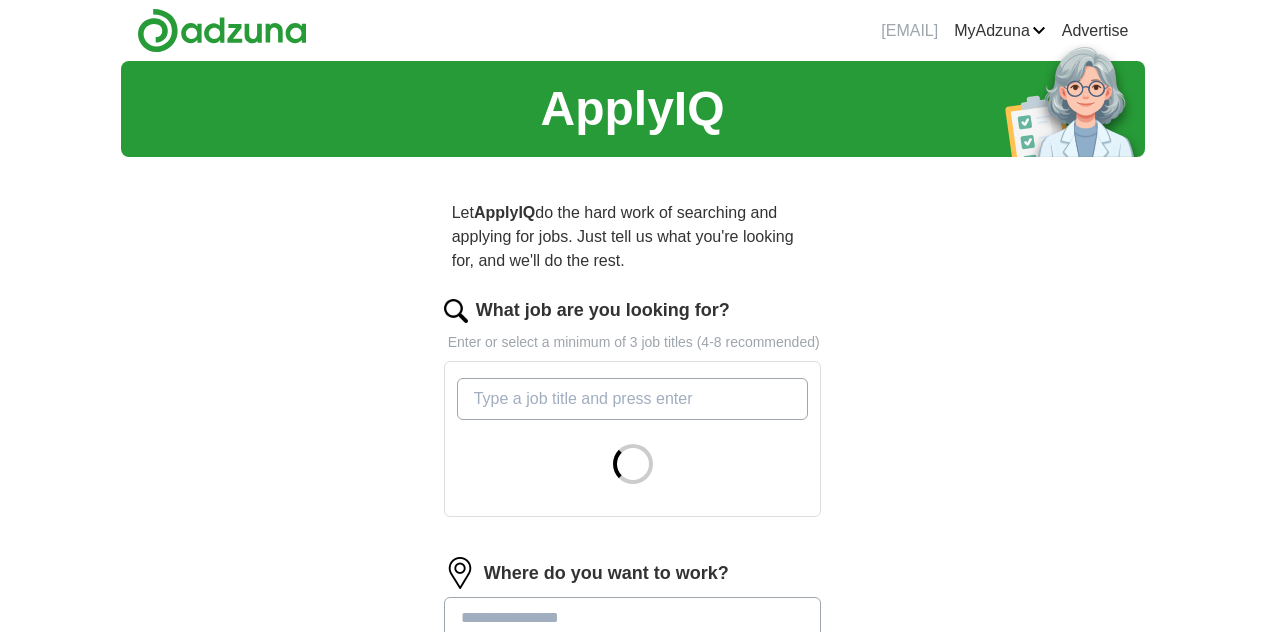 scroll, scrollTop: 0, scrollLeft: 0, axis: both 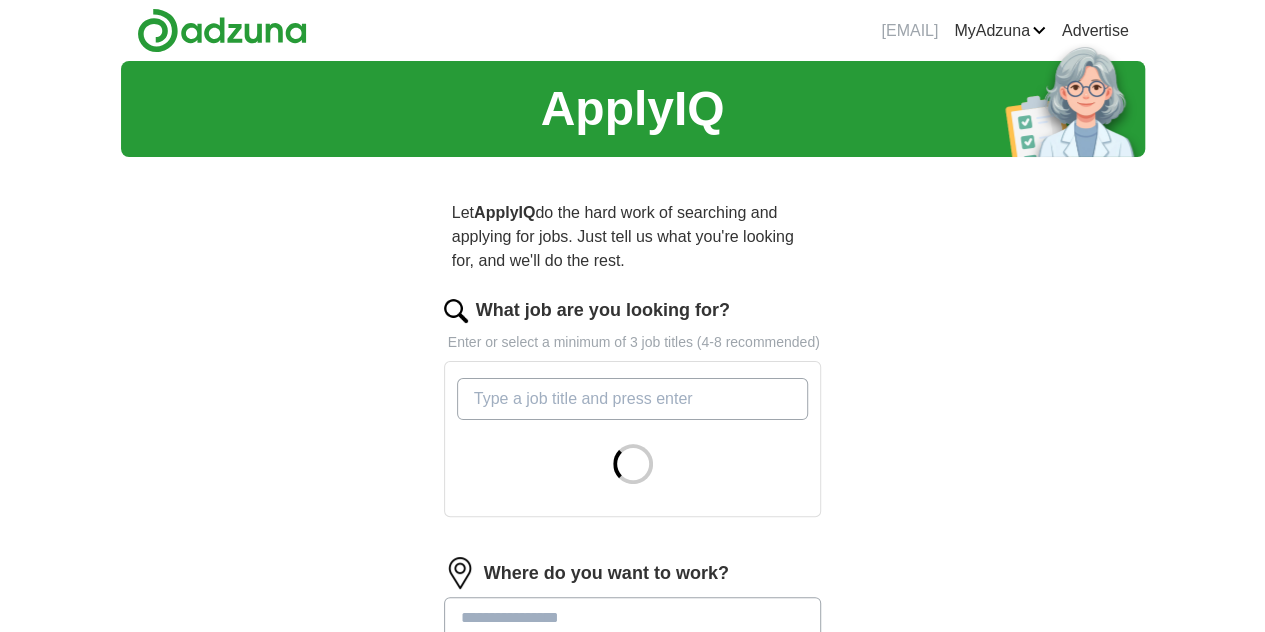 click on "What job are you looking for?" at bounding box center [633, 399] 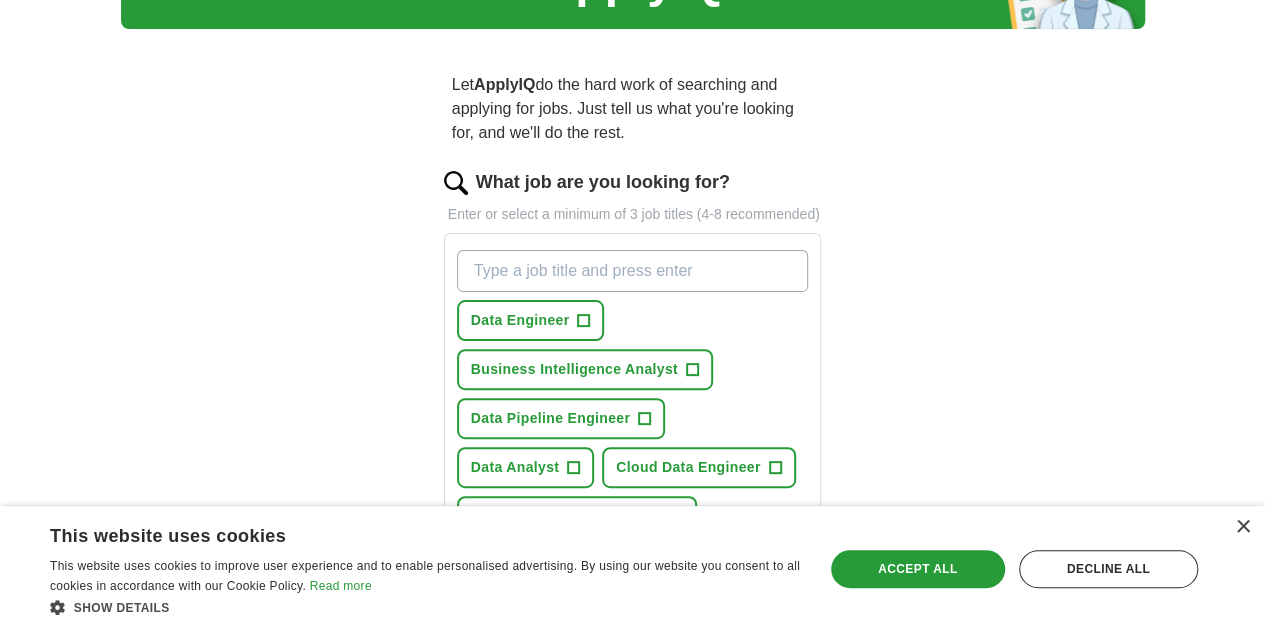 scroll, scrollTop: 129, scrollLeft: 0, axis: vertical 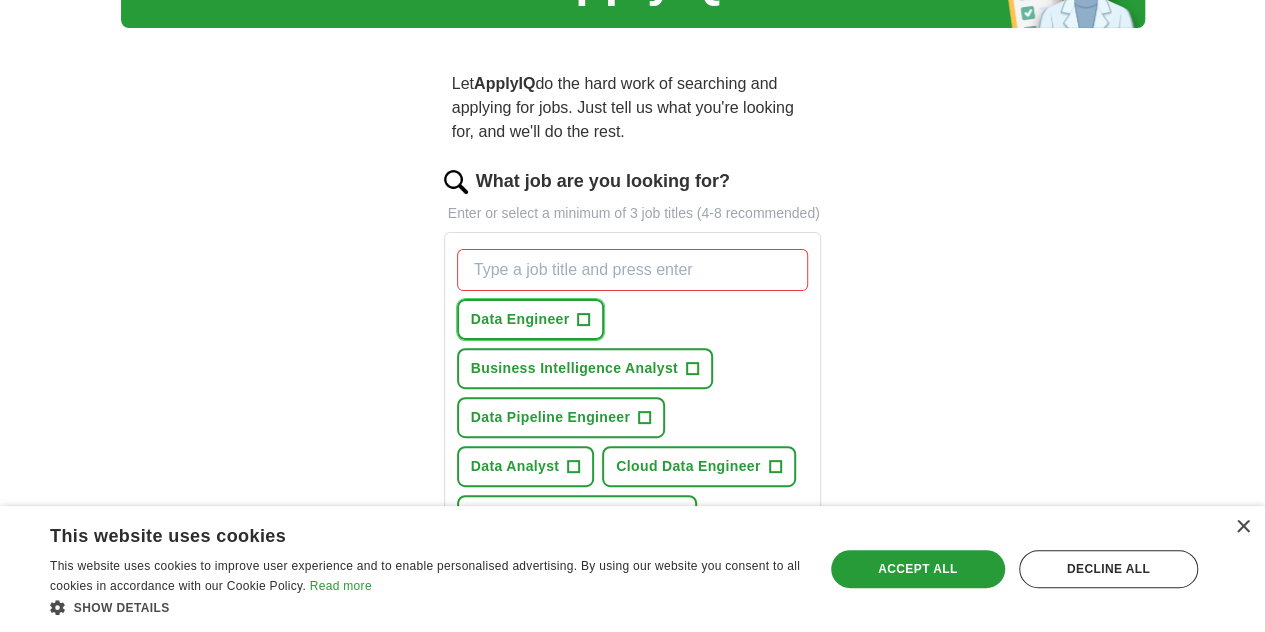 click on "+" at bounding box center (584, 320) 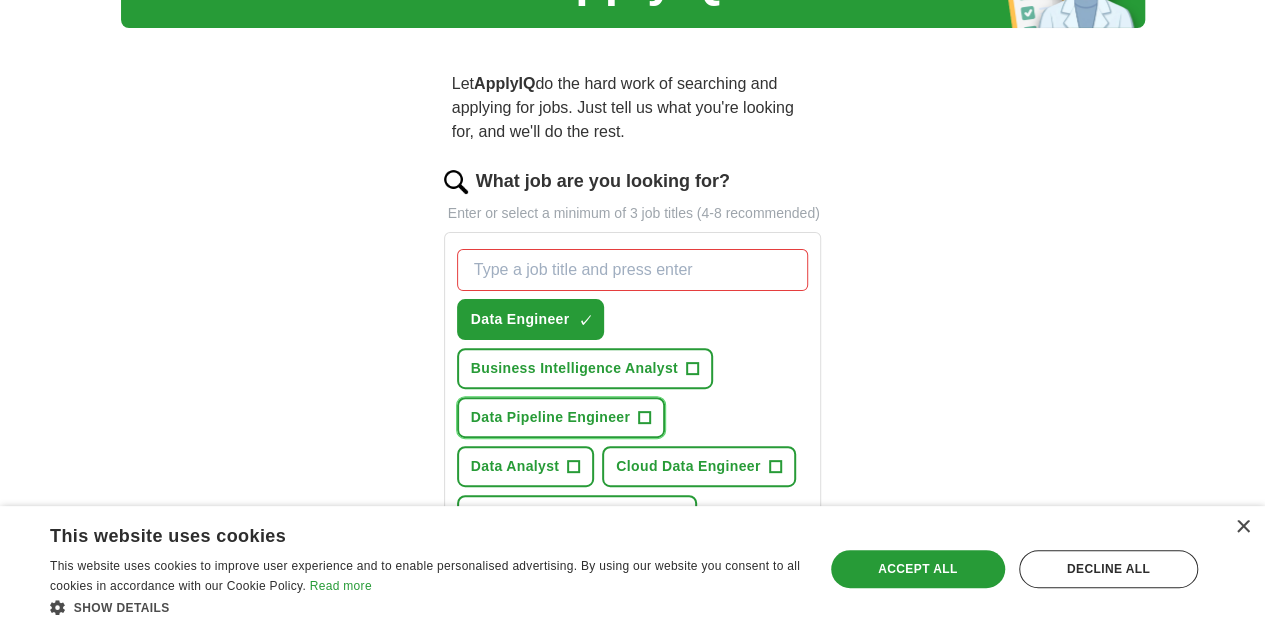 click on "Data Pipeline Engineer +" at bounding box center (561, 417) 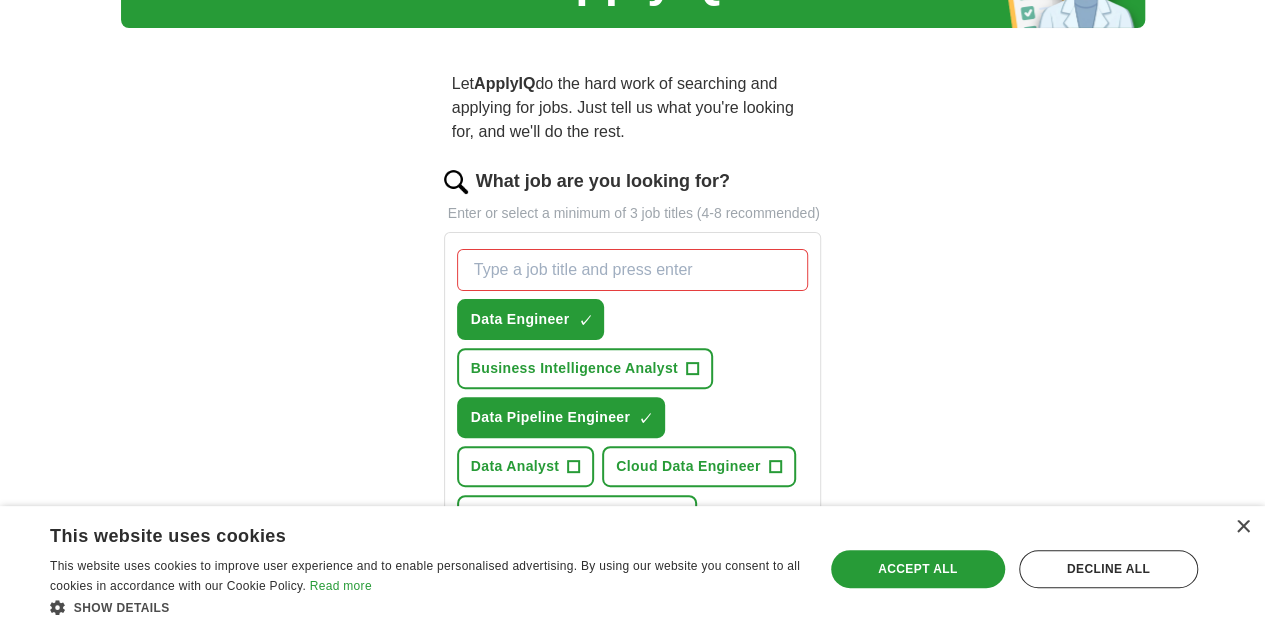 click on "Data Engineer ✓ × Business Intelligence Analyst + Data Pipeline Engineer ✓ × Data Analyst + Cloud Data Engineer + Machine Learning Engineer + Power BI Developer + Junior Data Scientist + ETL Developer + Data Visualization Specialist +" at bounding box center (633, 490) 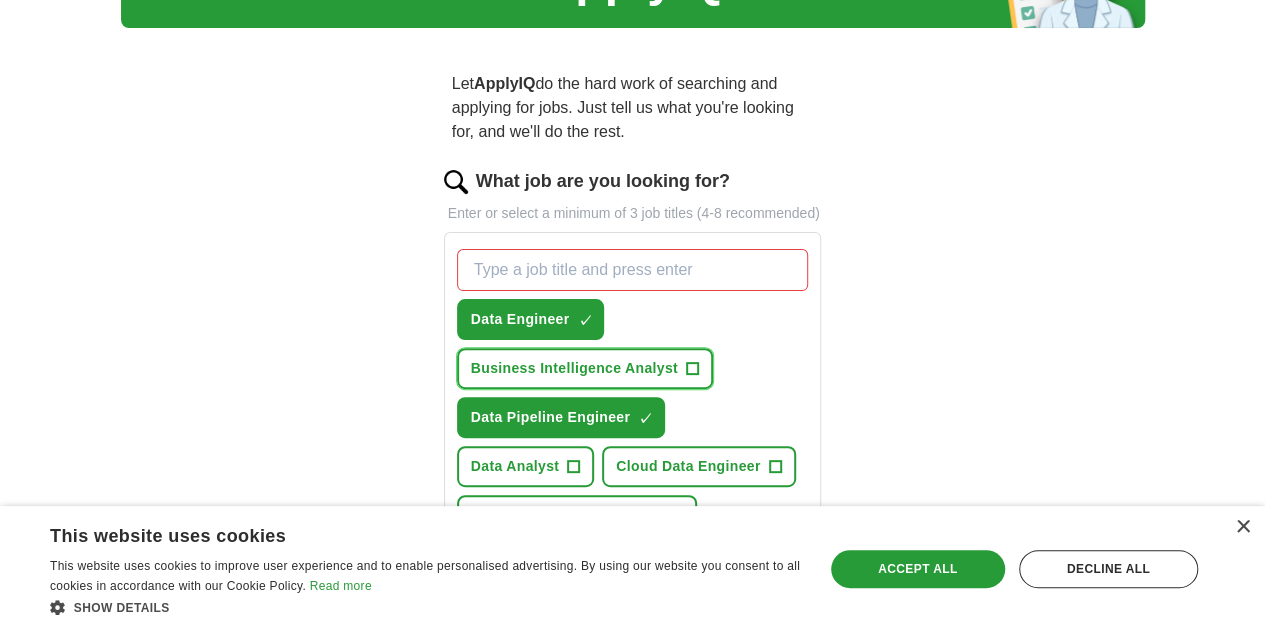 click on "Business Intelligence Analyst" at bounding box center [574, 368] 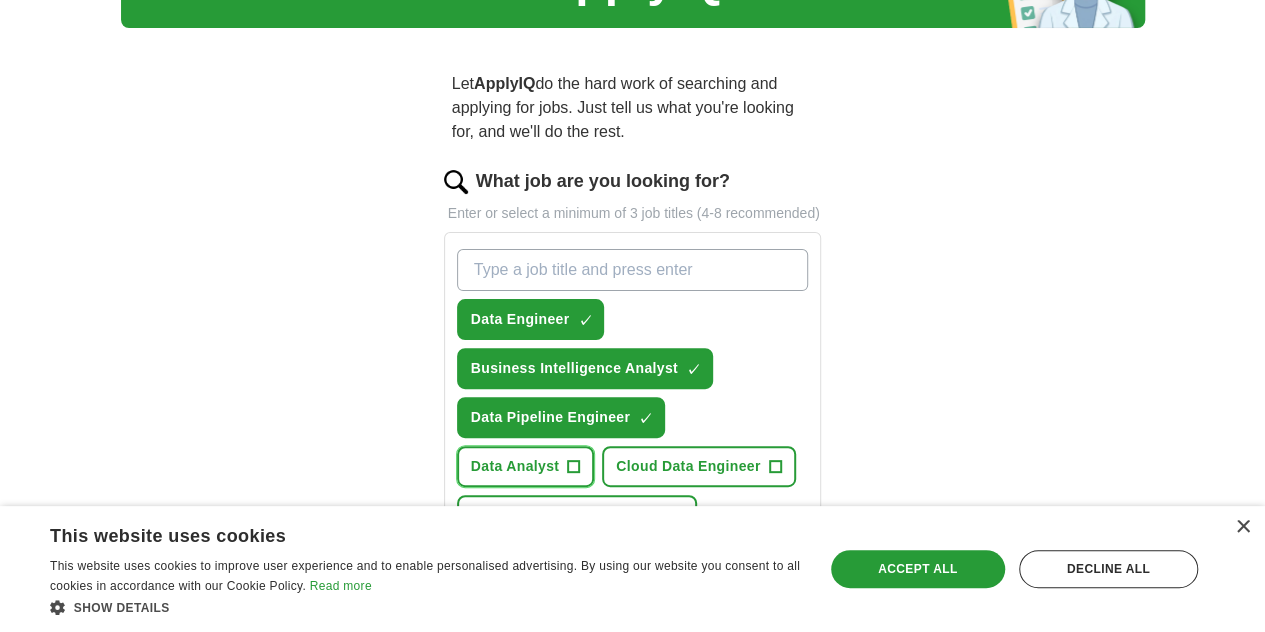 click on "Data Analyst +" at bounding box center (526, 466) 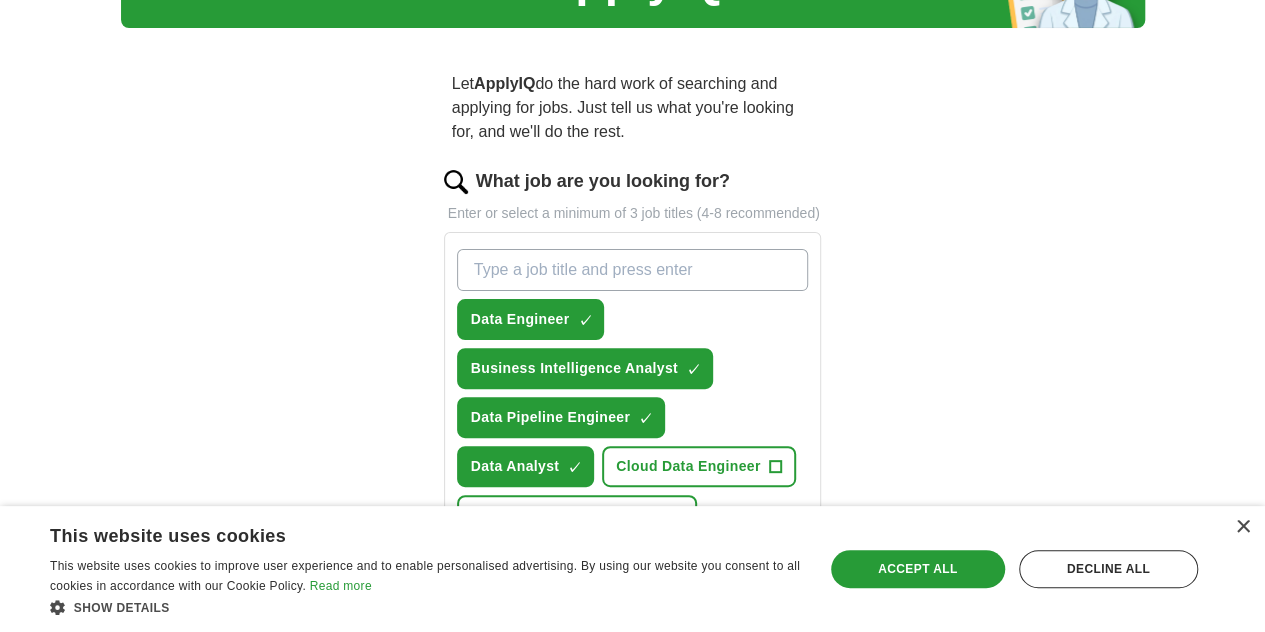 click on "Data Engineer ✓ × Business Intelligence Analyst ✓ × Data Pipeline Engineer ✓ × Data Analyst ✓ × Cloud Data Engineer + Machine Learning Engineer + Power BI Developer + Junior Data Scientist + ETL Developer + Data Visualization Specialist +" at bounding box center (633, 490) 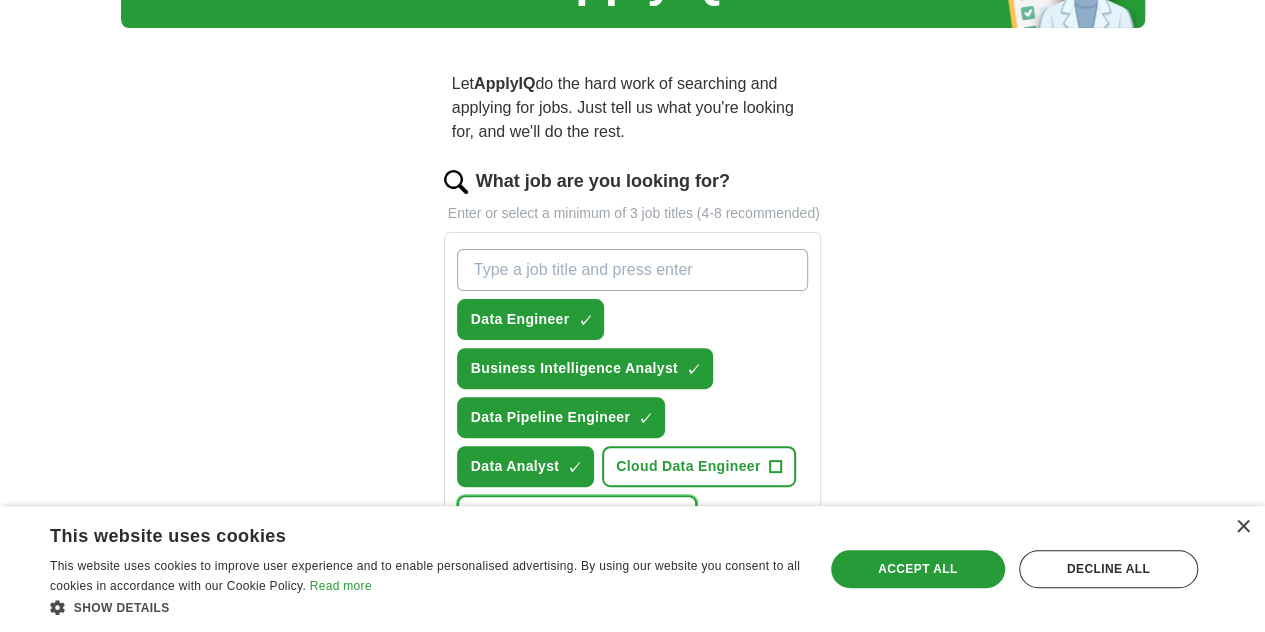 click on "Machine Learning Engineer" at bounding box center [567, 515] 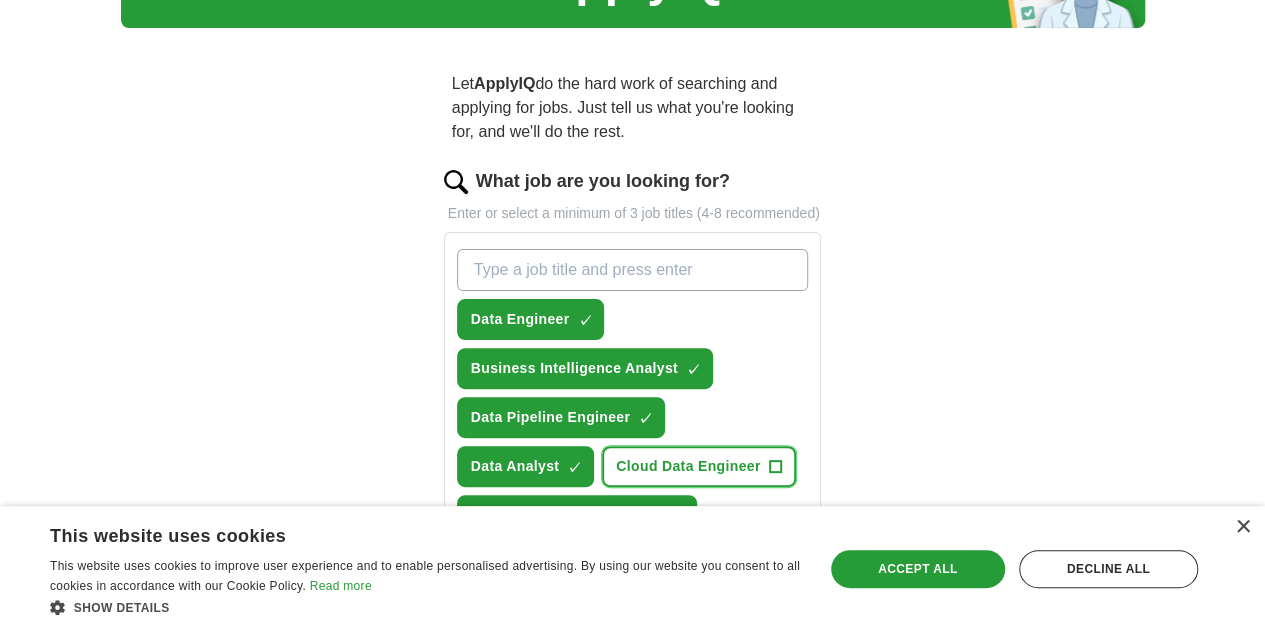 click on "Cloud Data Engineer" at bounding box center [688, 466] 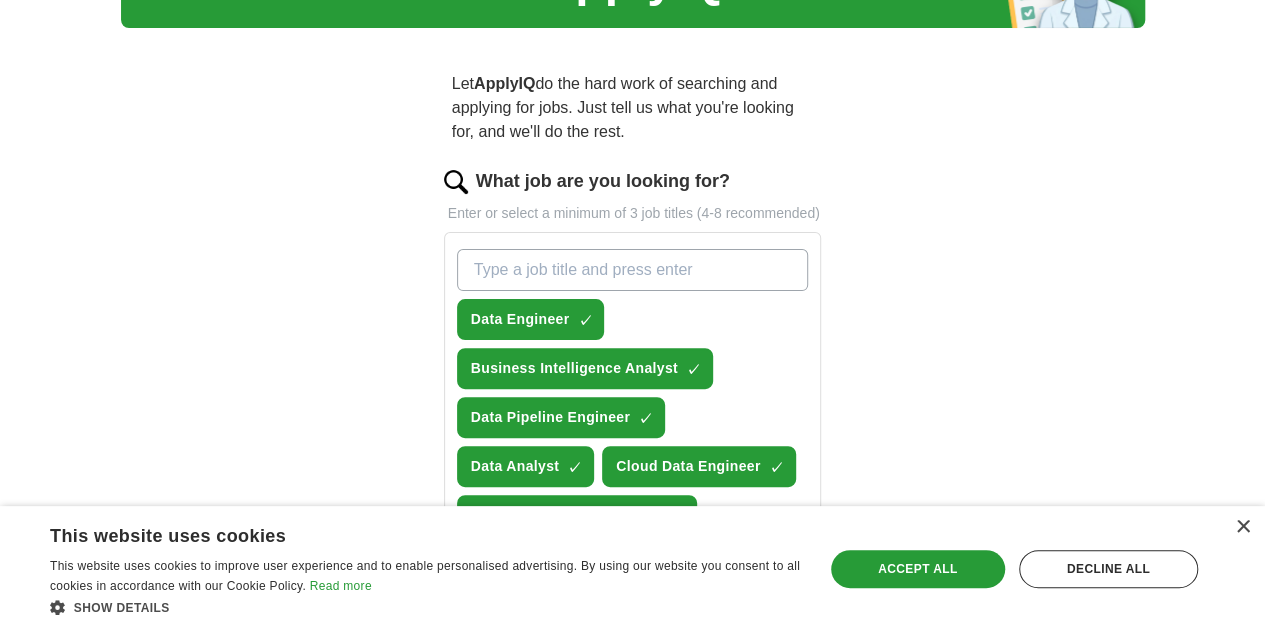 click on "Power BI Developer +" at bounding box center (550, 564) 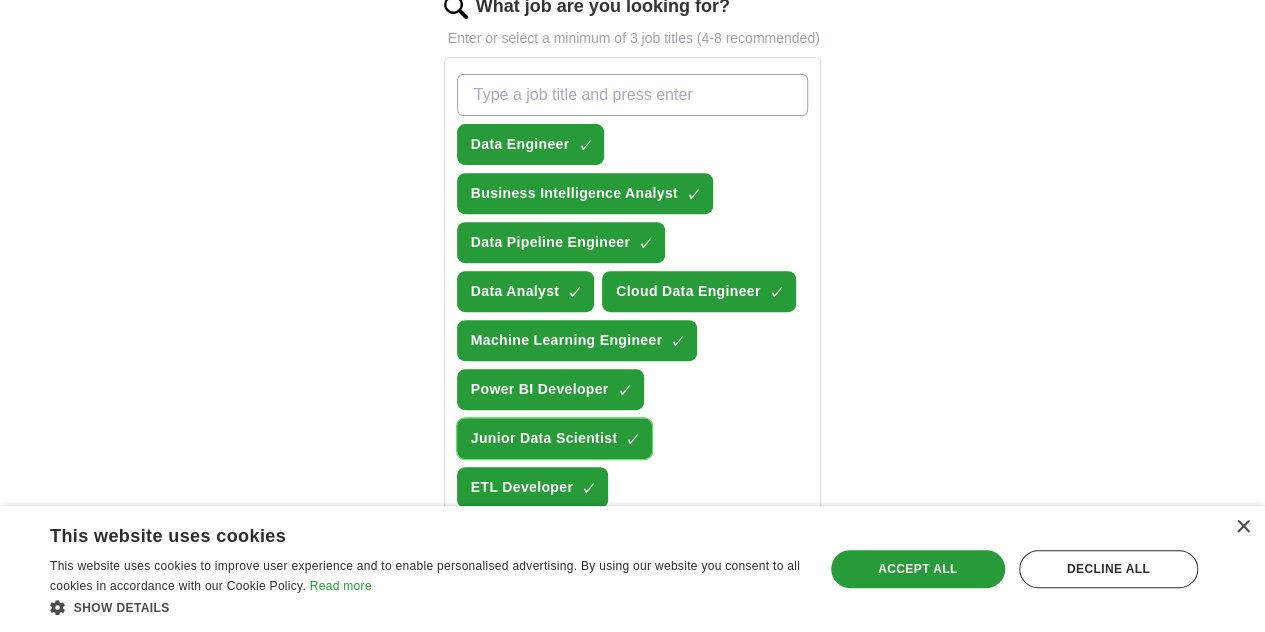 scroll, scrollTop: 305, scrollLeft: 0, axis: vertical 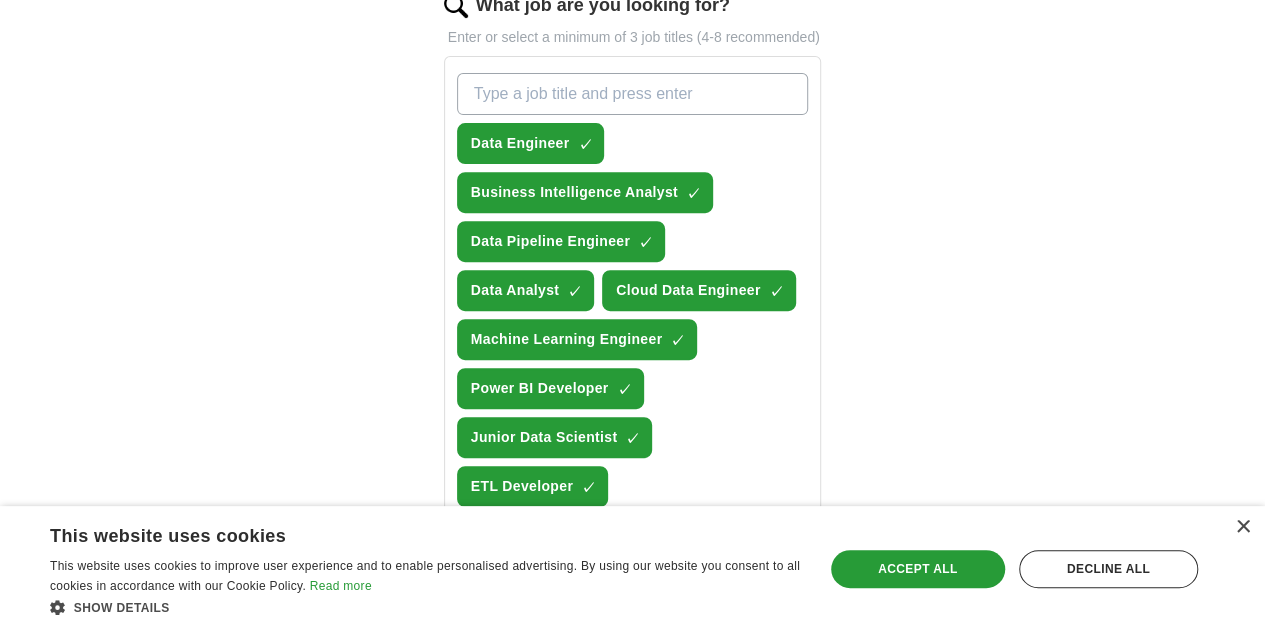 click on "Data Visualization Specialist" at bounding box center (570, 535) 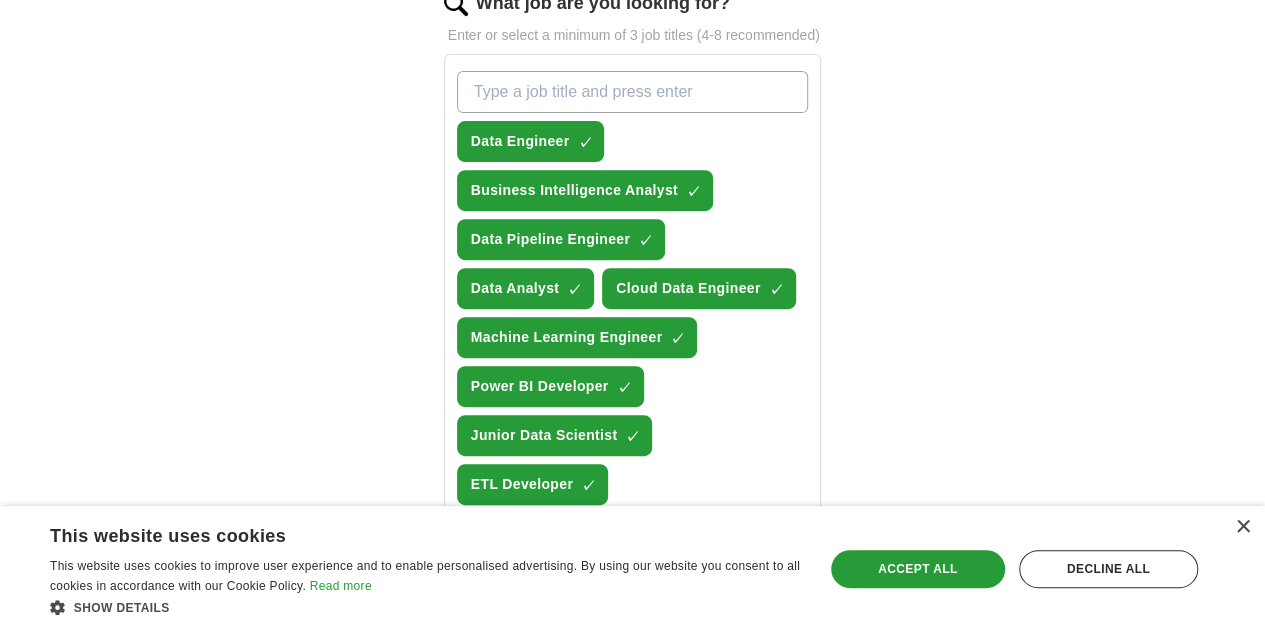 click on "Data Visualization Specialist" at bounding box center [570, 533] 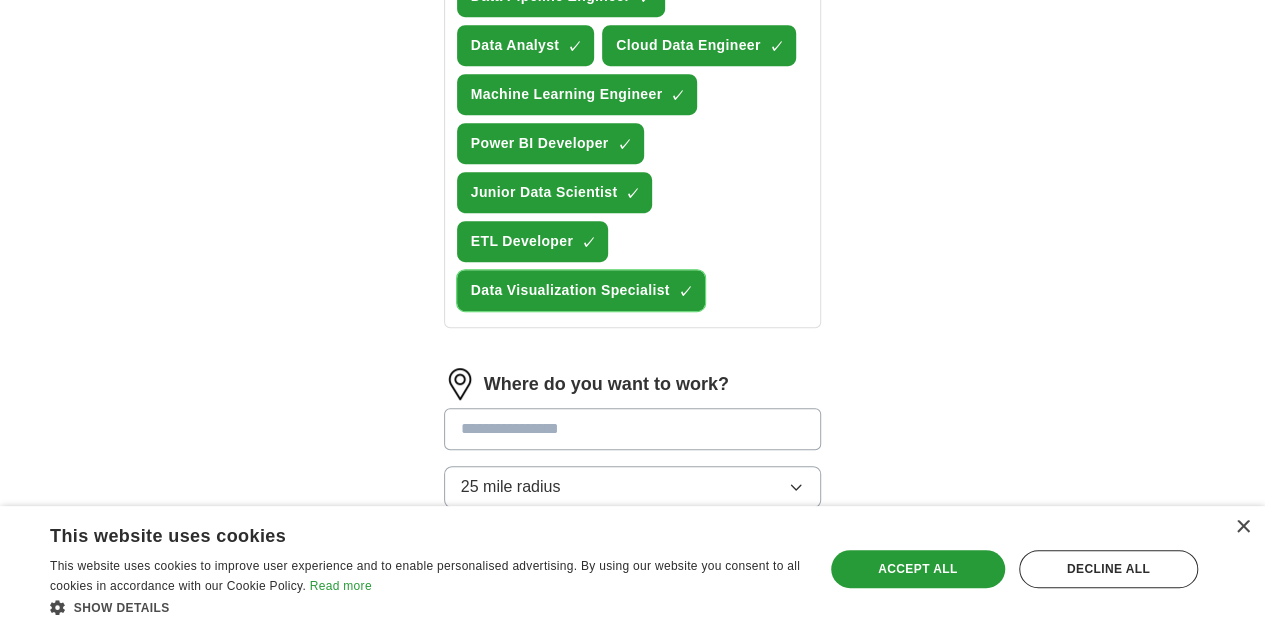 scroll, scrollTop: 553, scrollLeft: 0, axis: vertical 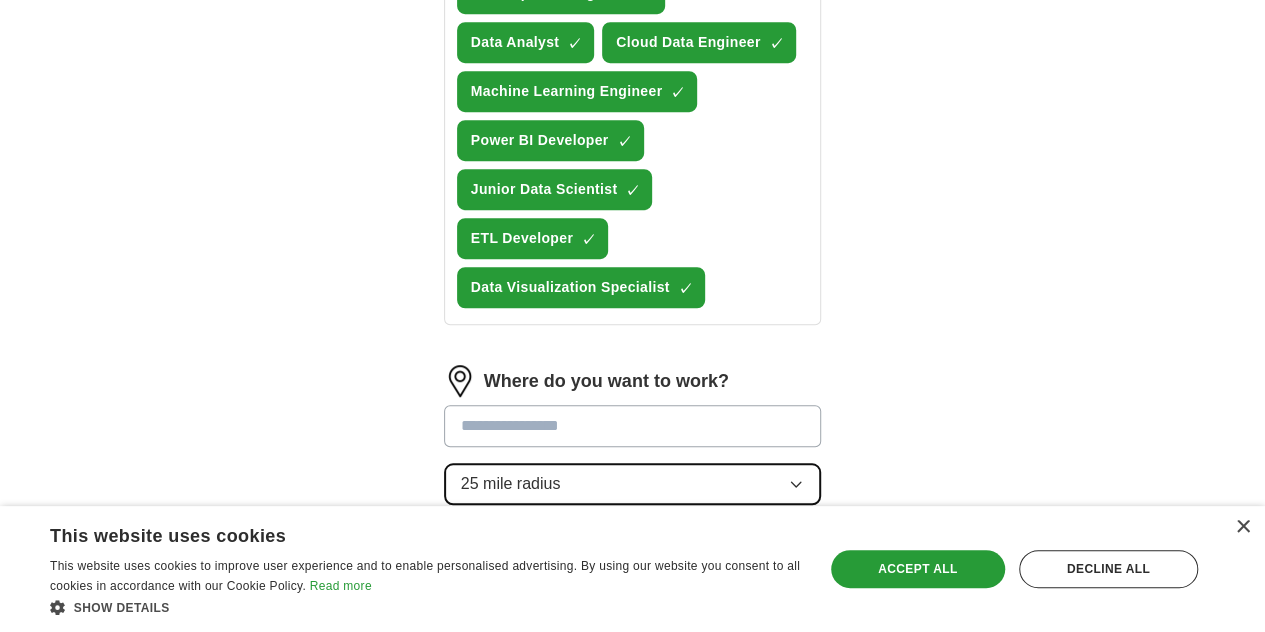 click on "25 mile radius" at bounding box center [633, 484] 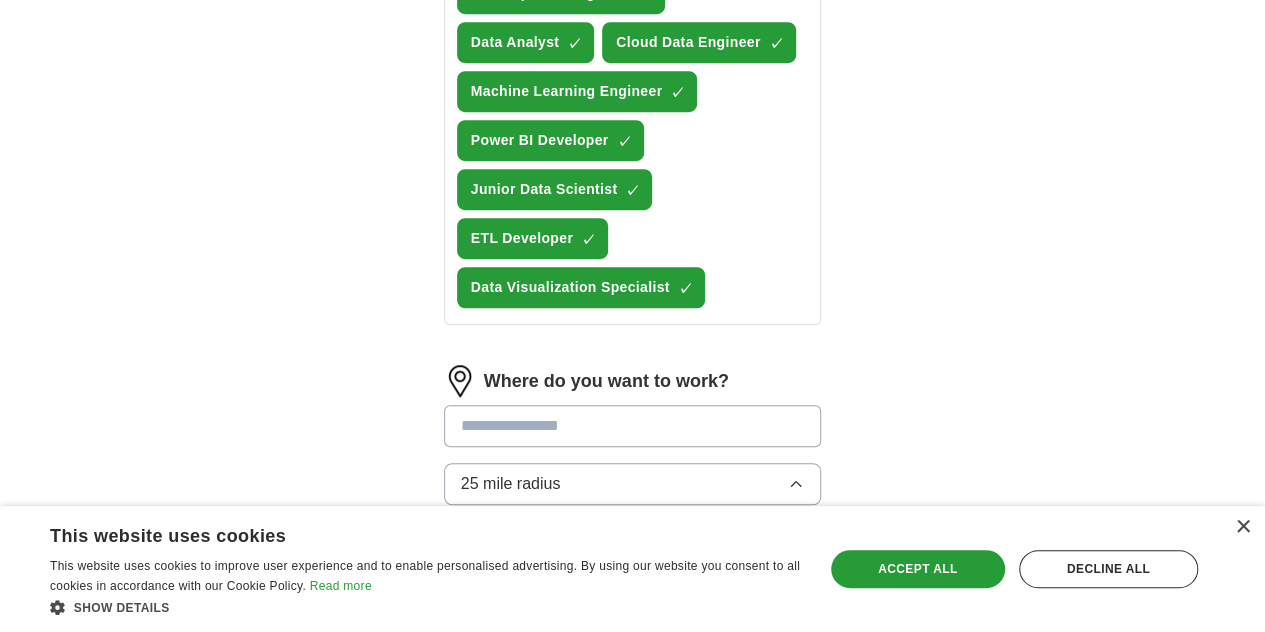 click on "Only in" at bounding box center [633, 530] 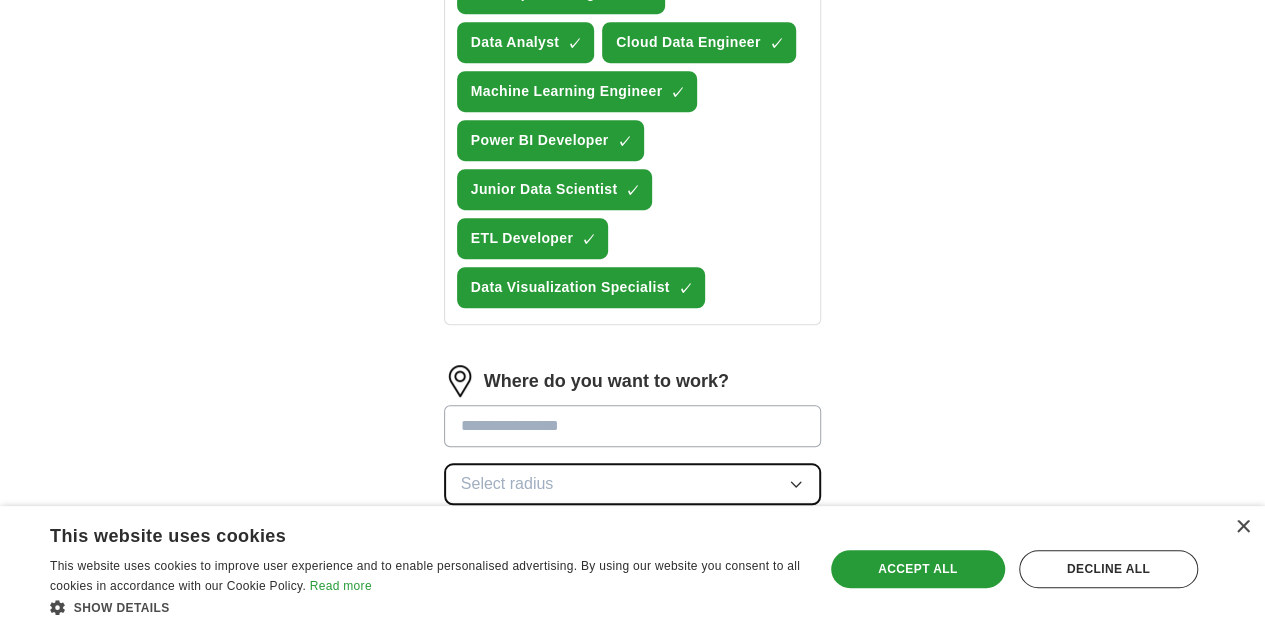 click on "Select radius" at bounding box center [633, 484] 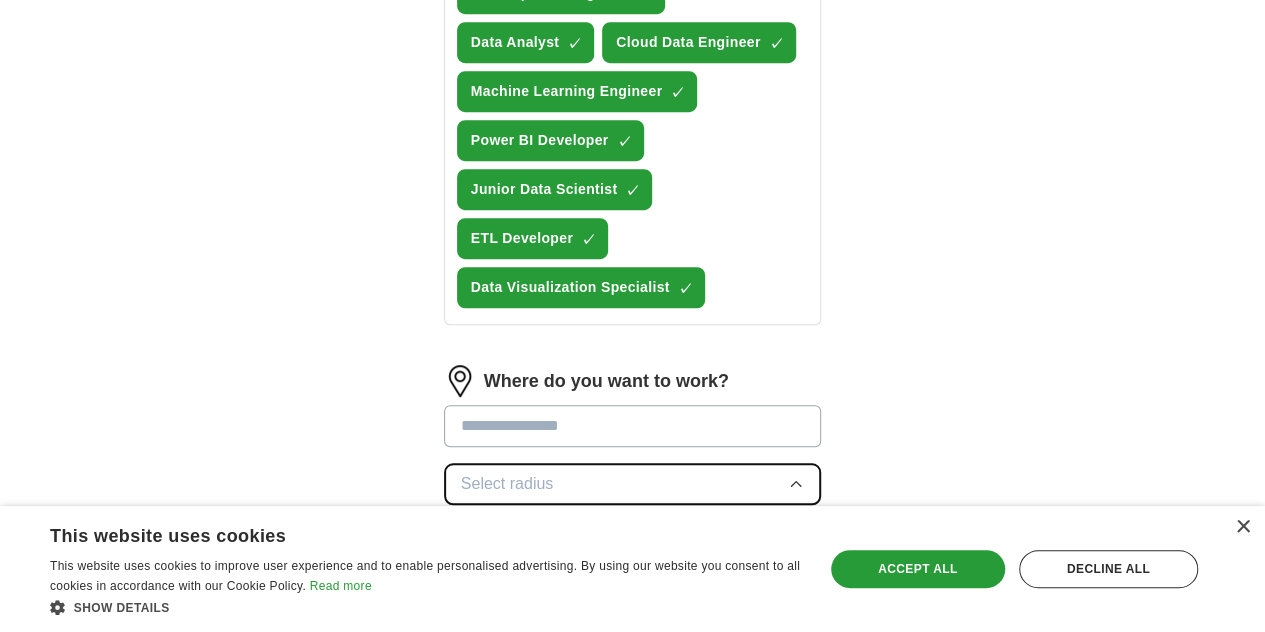 click on "Select radius" at bounding box center [633, 484] 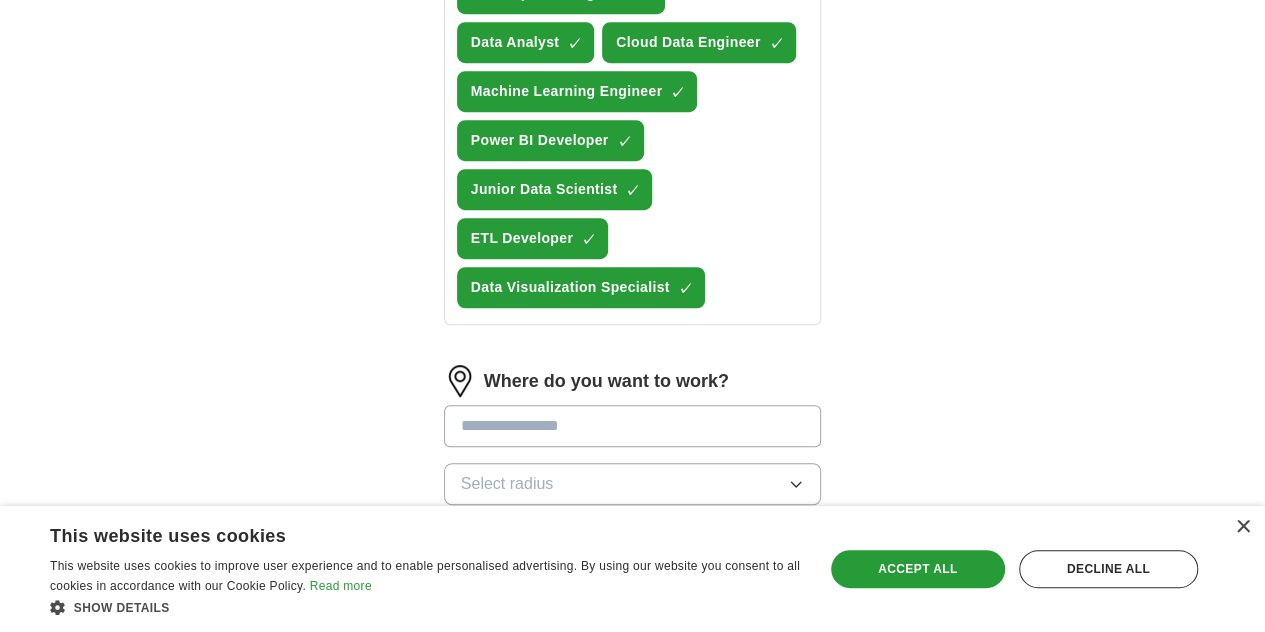 click on "Start applying for jobs" at bounding box center (633, 598) 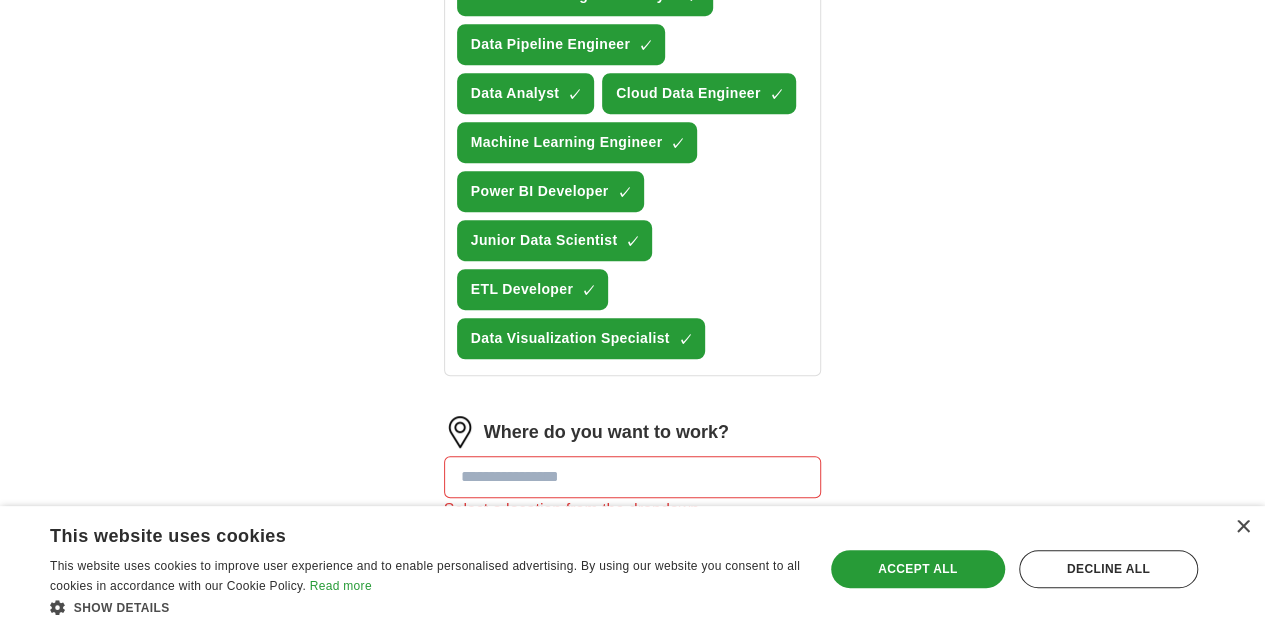 scroll, scrollTop: 494, scrollLeft: 0, axis: vertical 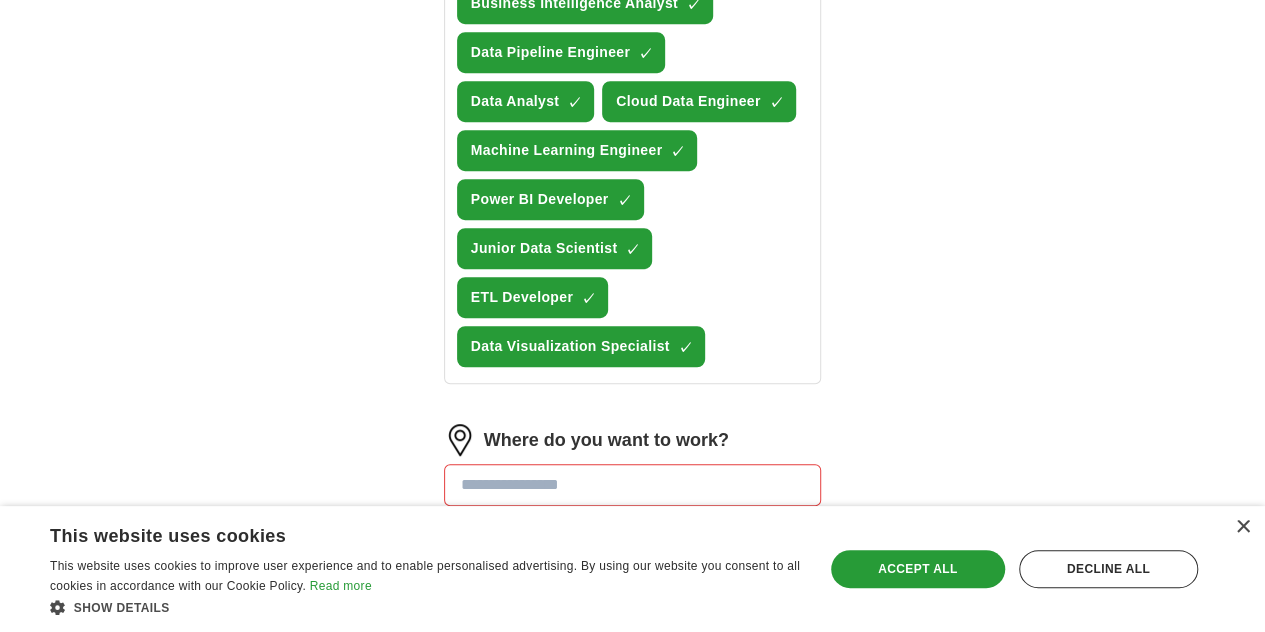 click at bounding box center (633, 485) 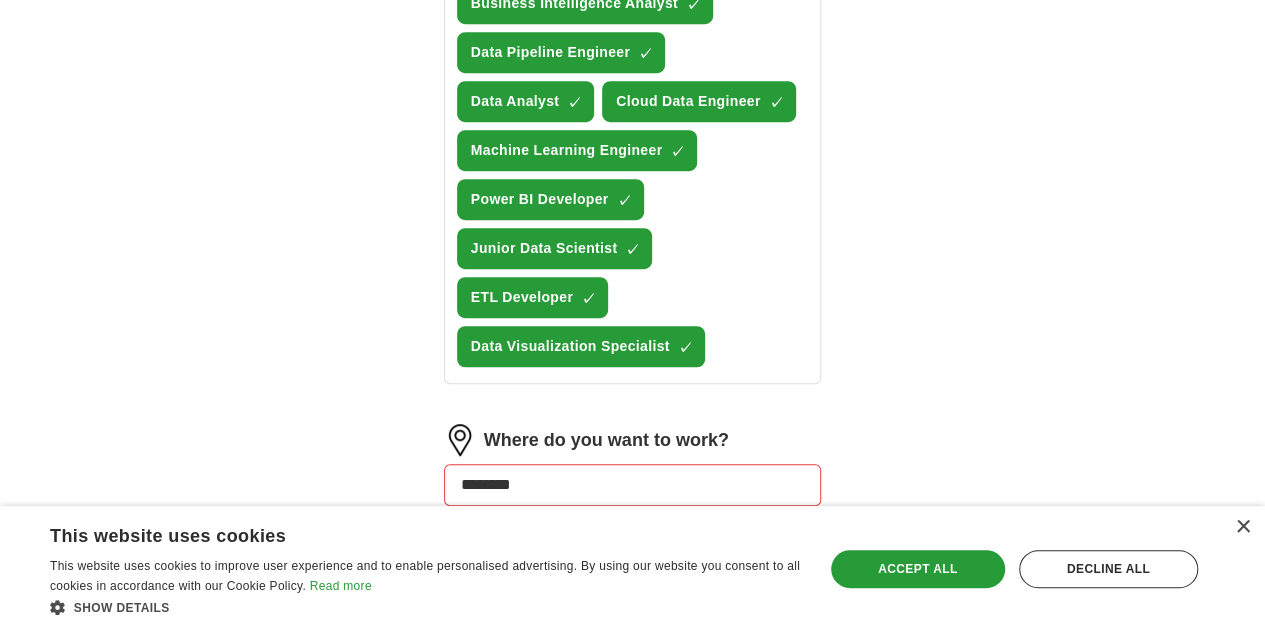 type on "*********" 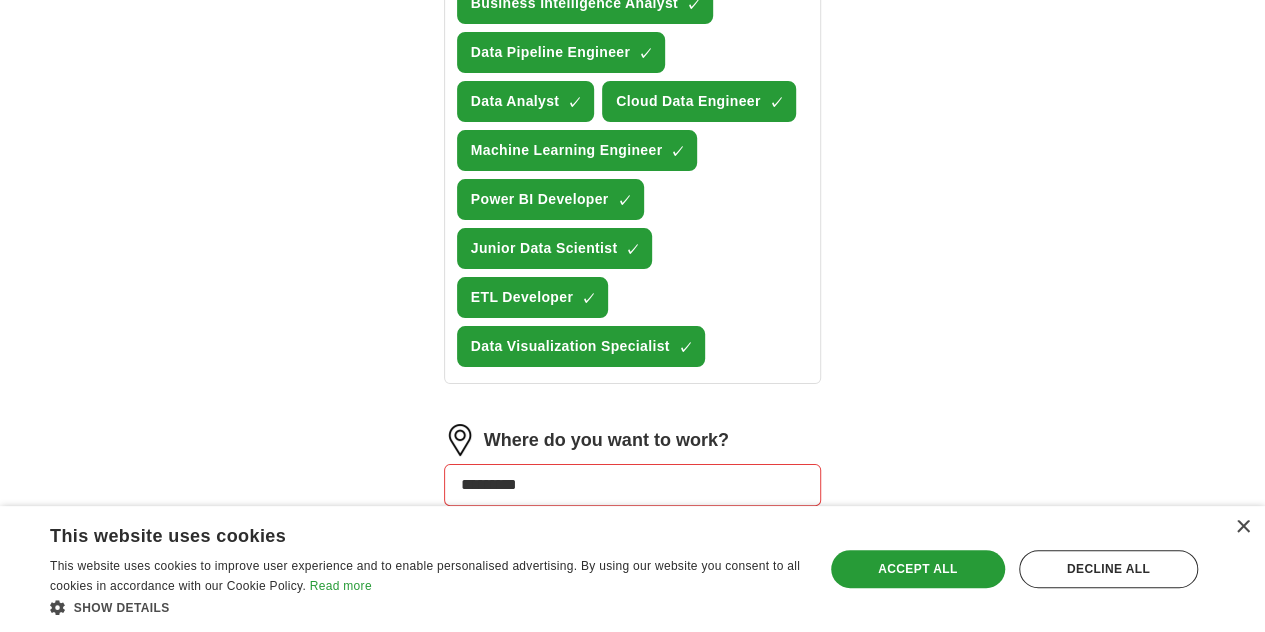 click on "US" at bounding box center [633, 698] 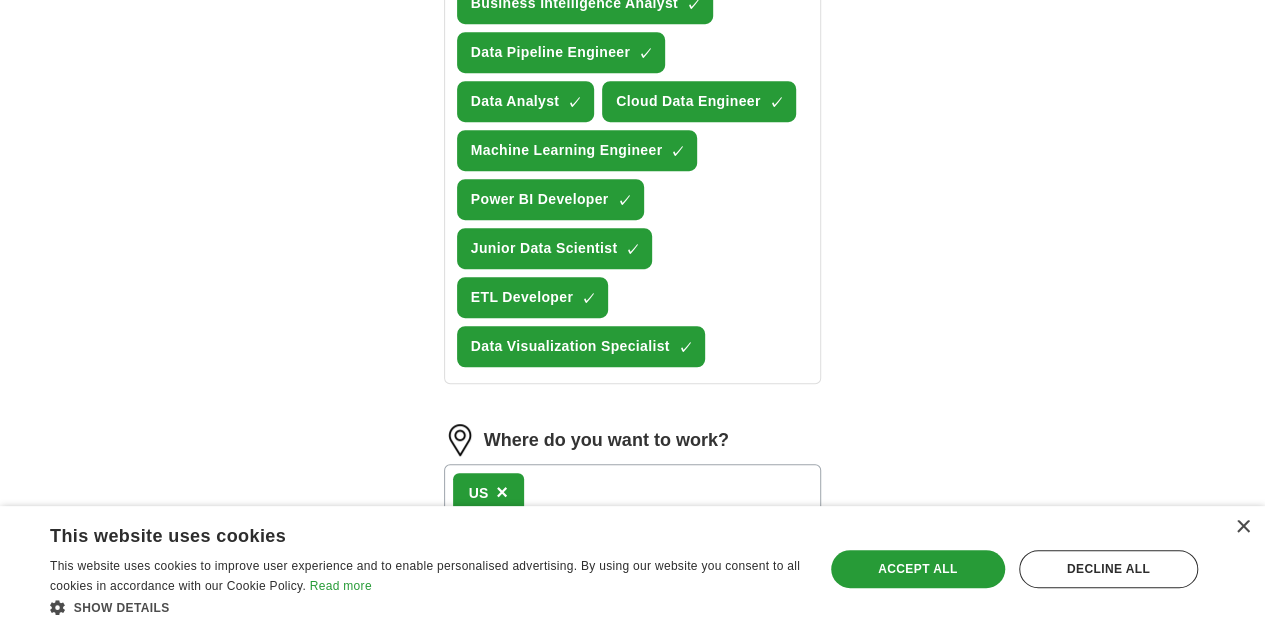 click on "Start applying for jobs" at bounding box center (633, 673) 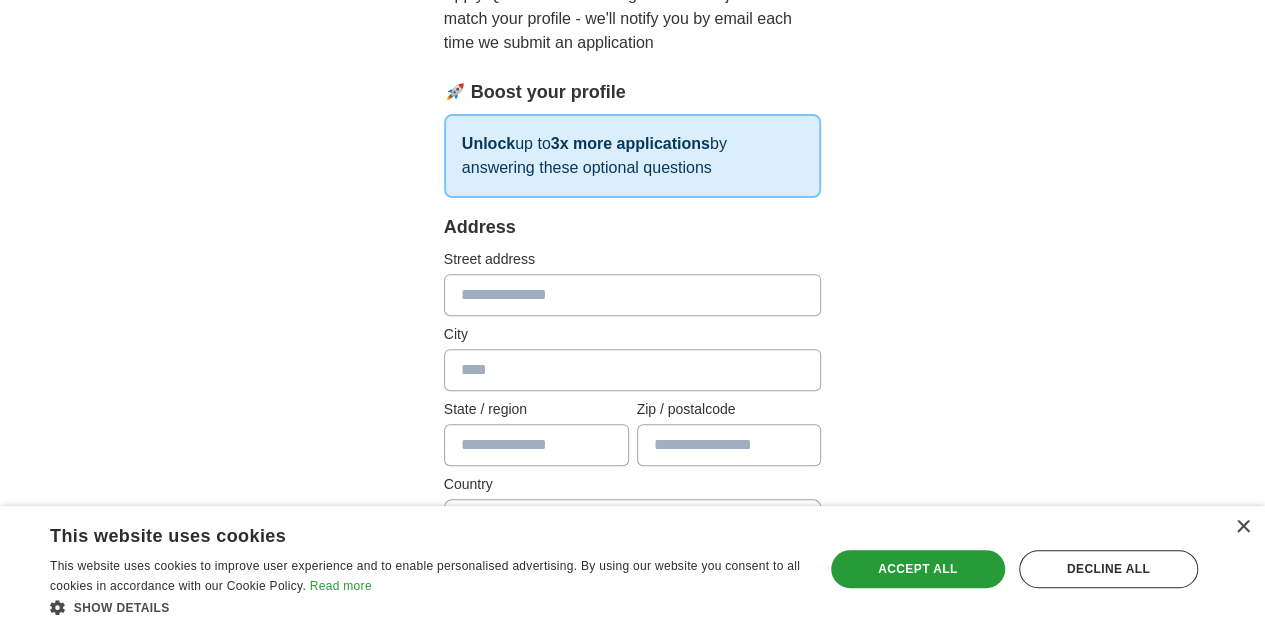scroll, scrollTop: 246, scrollLeft: 0, axis: vertical 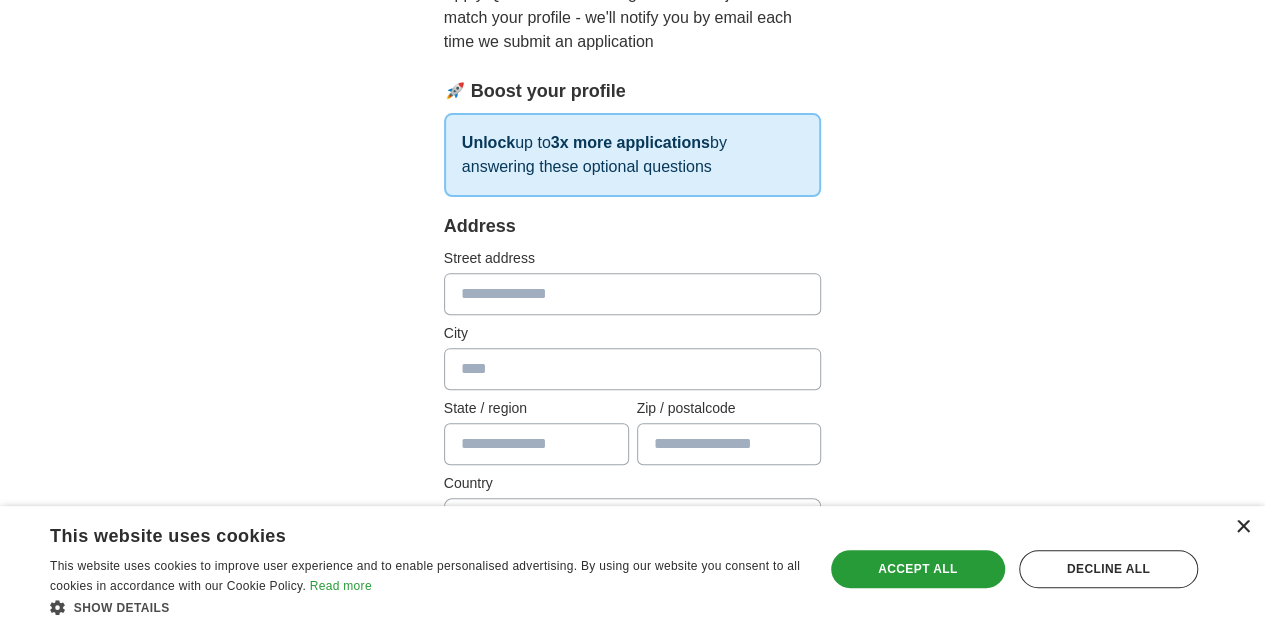 drag, startPoint x: 1254, startPoint y: 529, endPoint x: 1242, endPoint y: 529, distance: 12 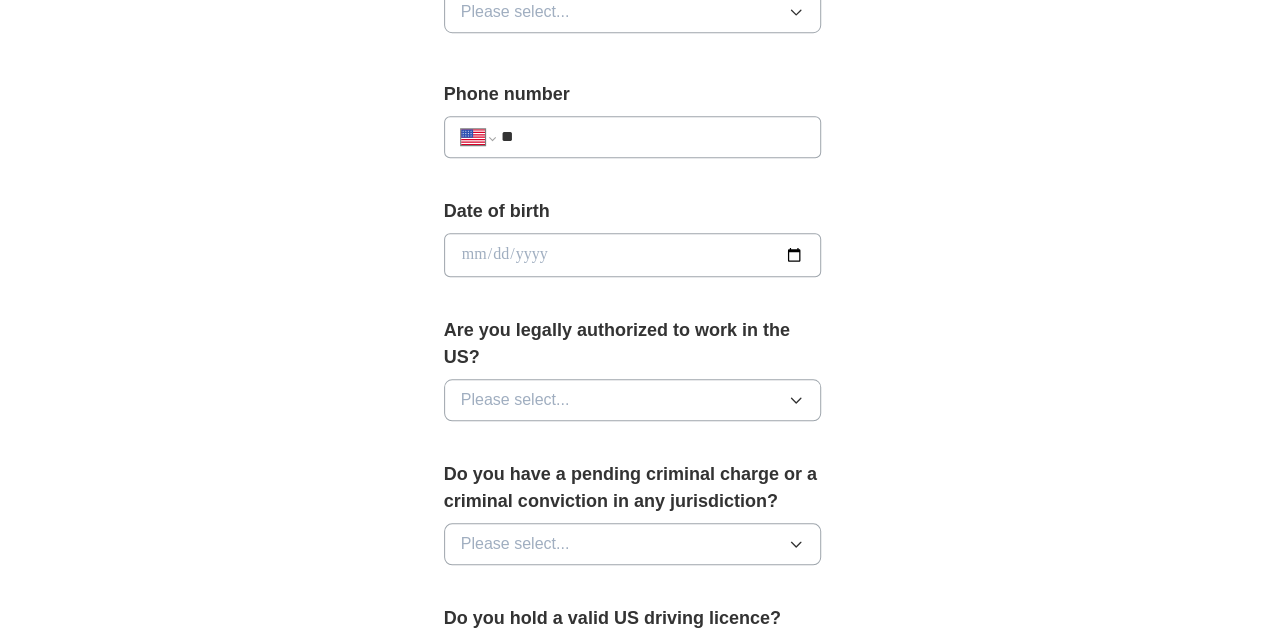 scroll, scrollTop: 755, scrollLeft: 0, axis: vertical 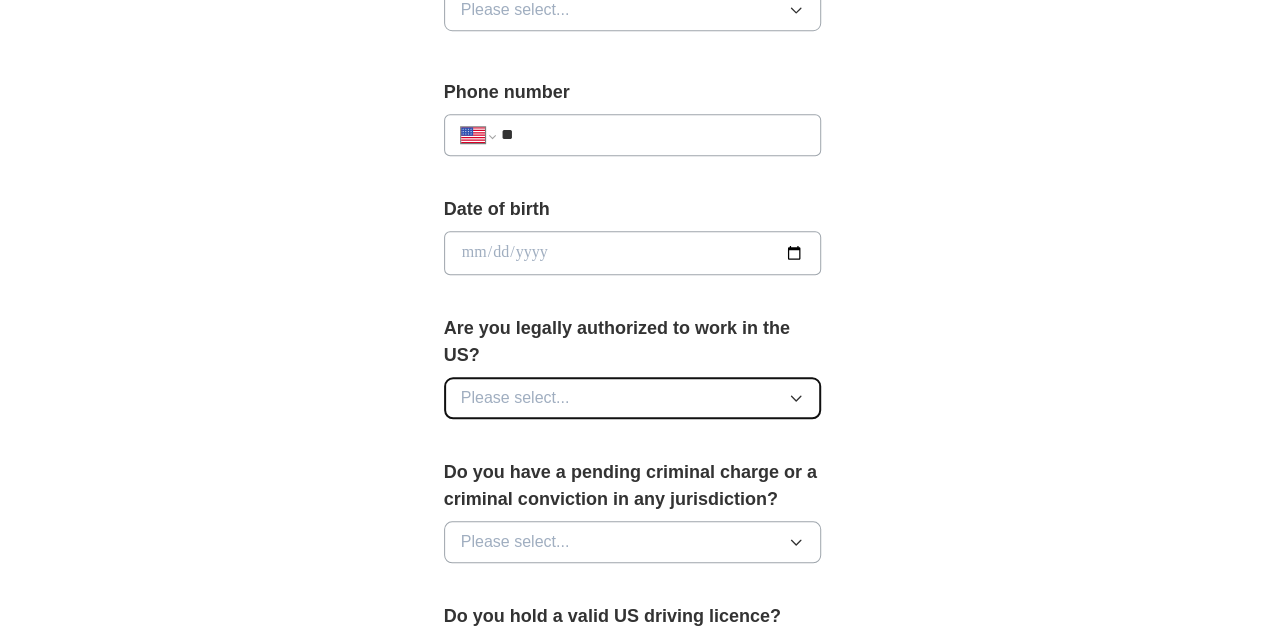click on "Please select..." at bounding box center [633, 398] 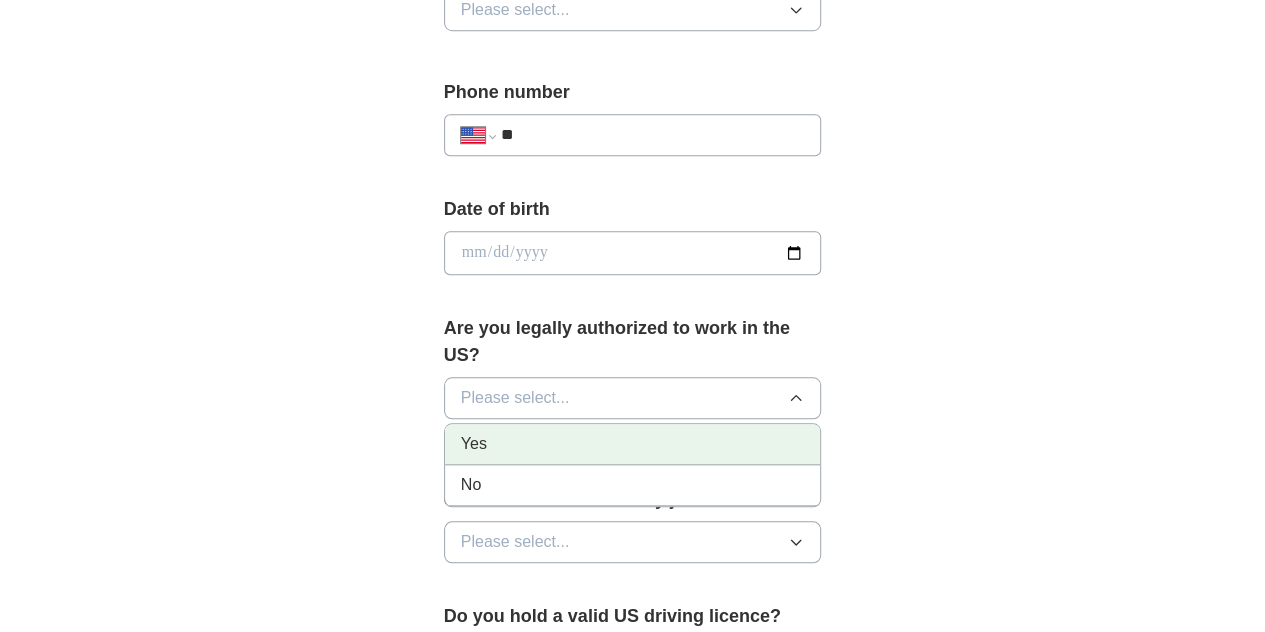 click on "Yes" at bounding box center (633, 444) 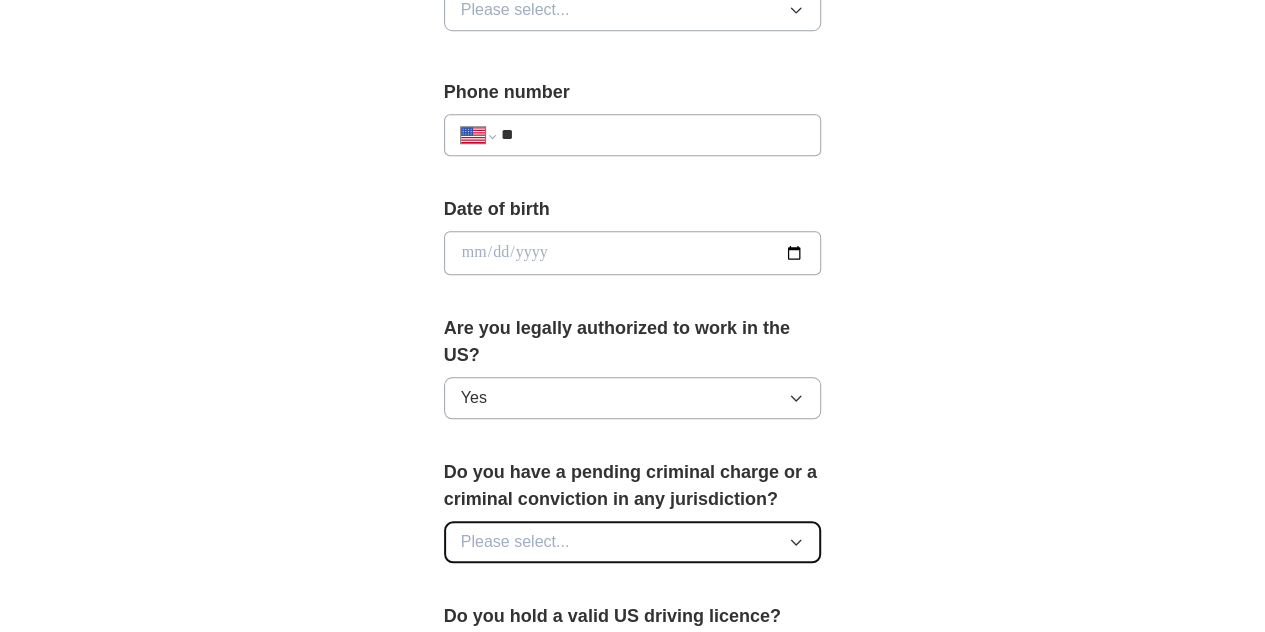 click on "Please select..." at bounding box center [633, 542] 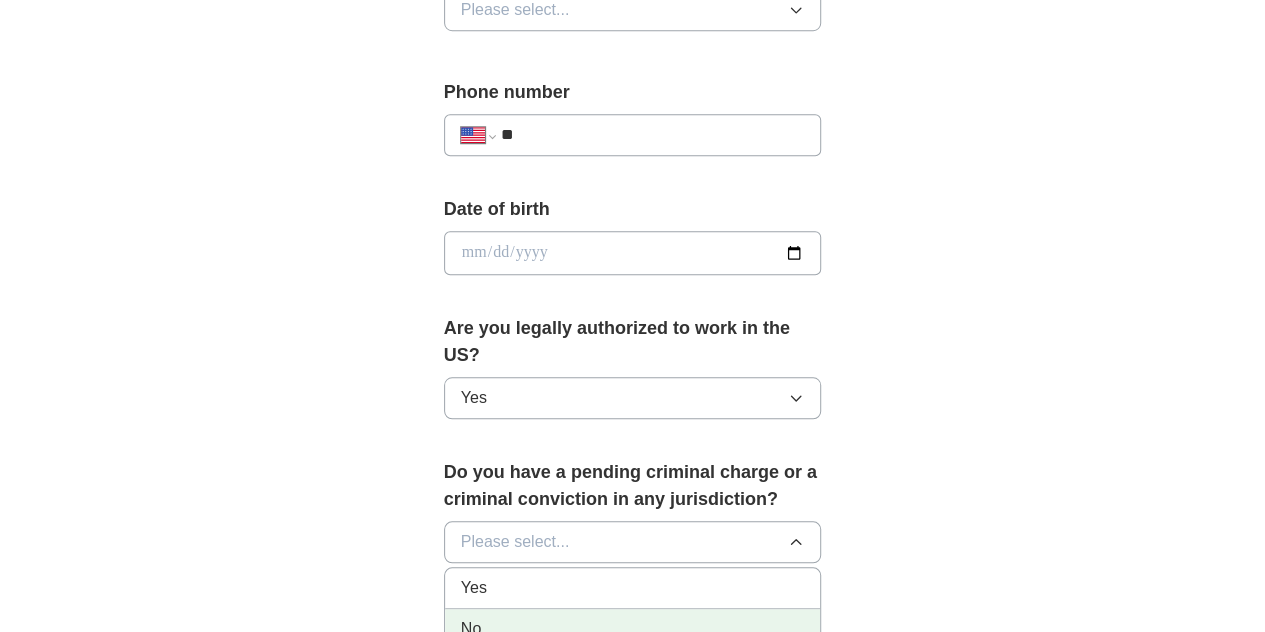click on "No" at bounding box center (633, 629) 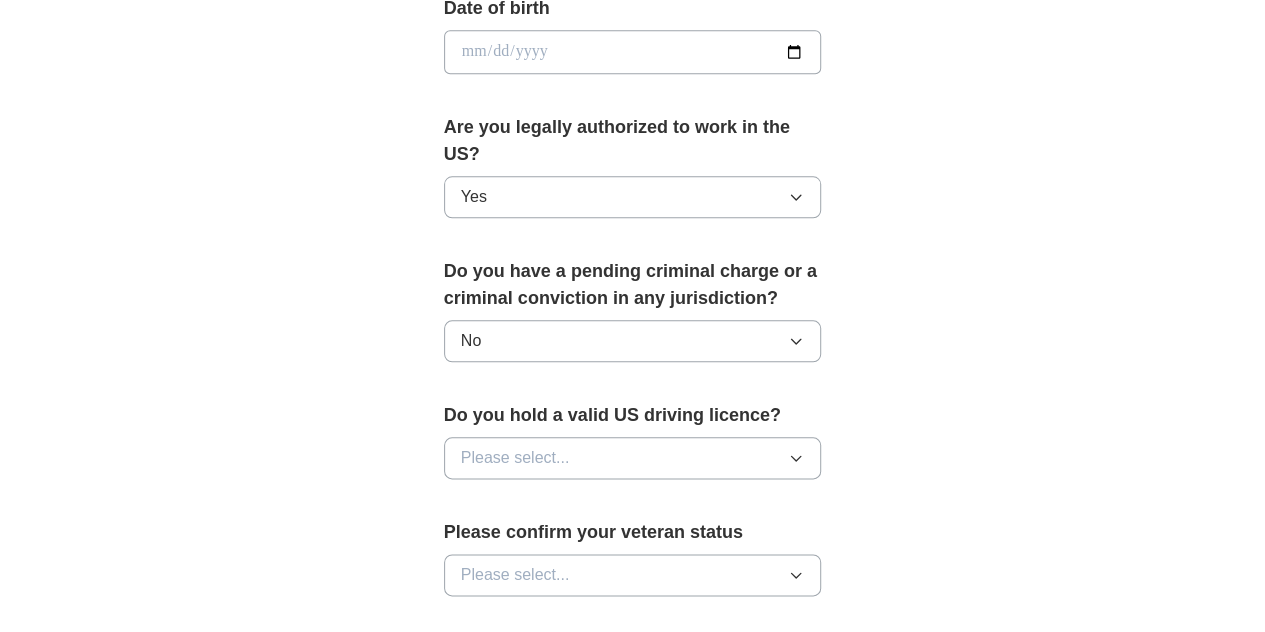 scroll, scrollTop: 957, scrollLeft: 0, axis: vertical 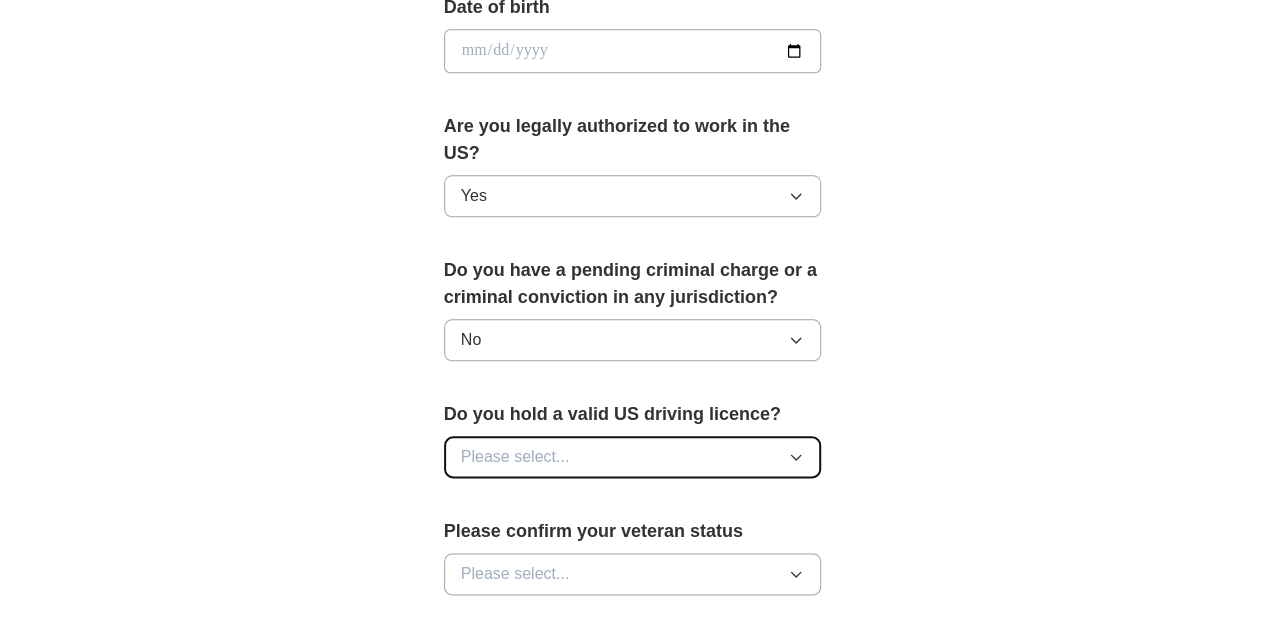 click on "Please select..." at bounding box center [633, 457] 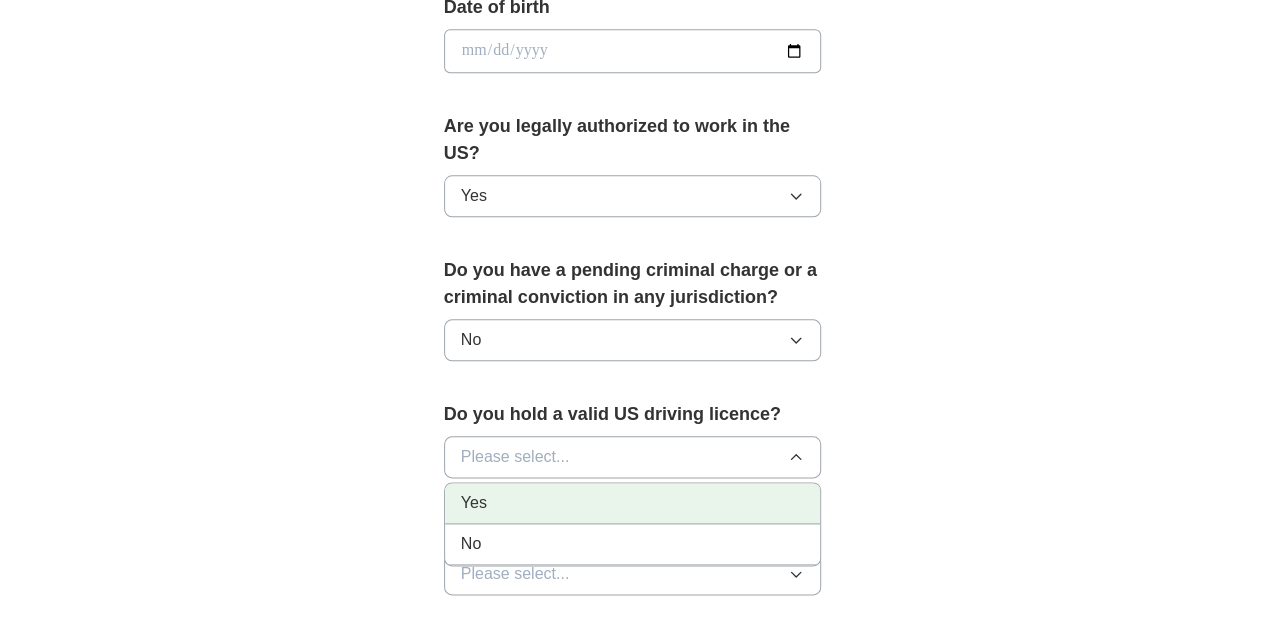 click on "Yes" at bounding box center [633, 503] 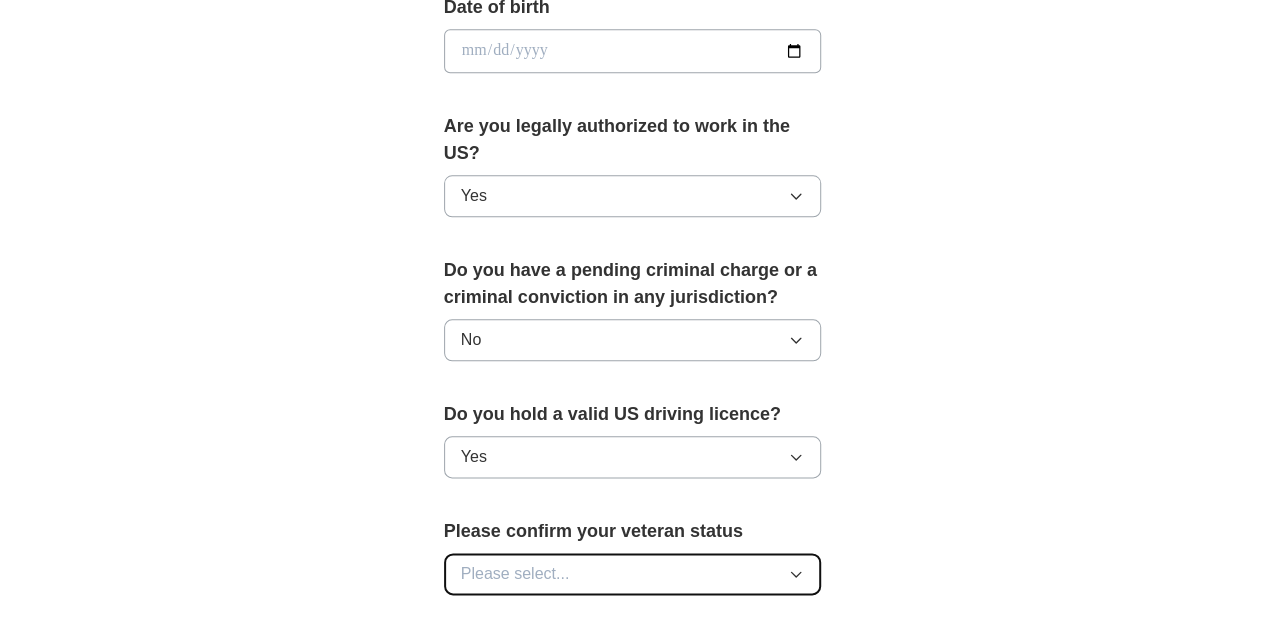 click on "Please select..." at bounding box center (633, 574) 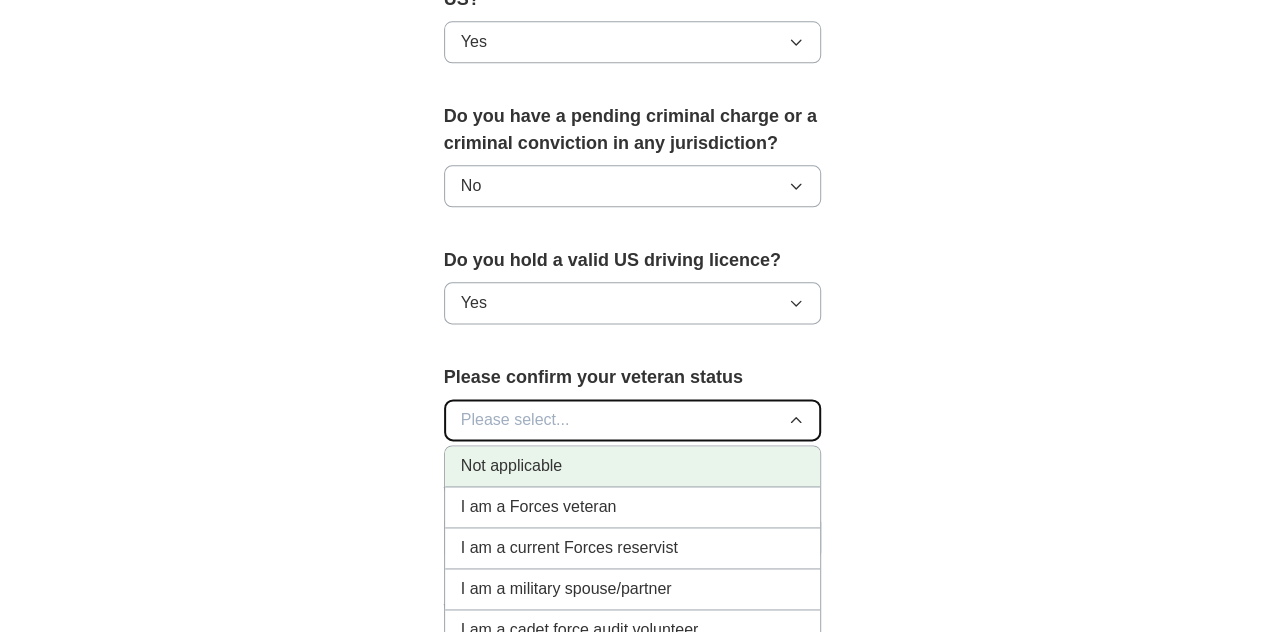 scroll, scrollTop: 1113, scrollLeft: 0, axis: vertical 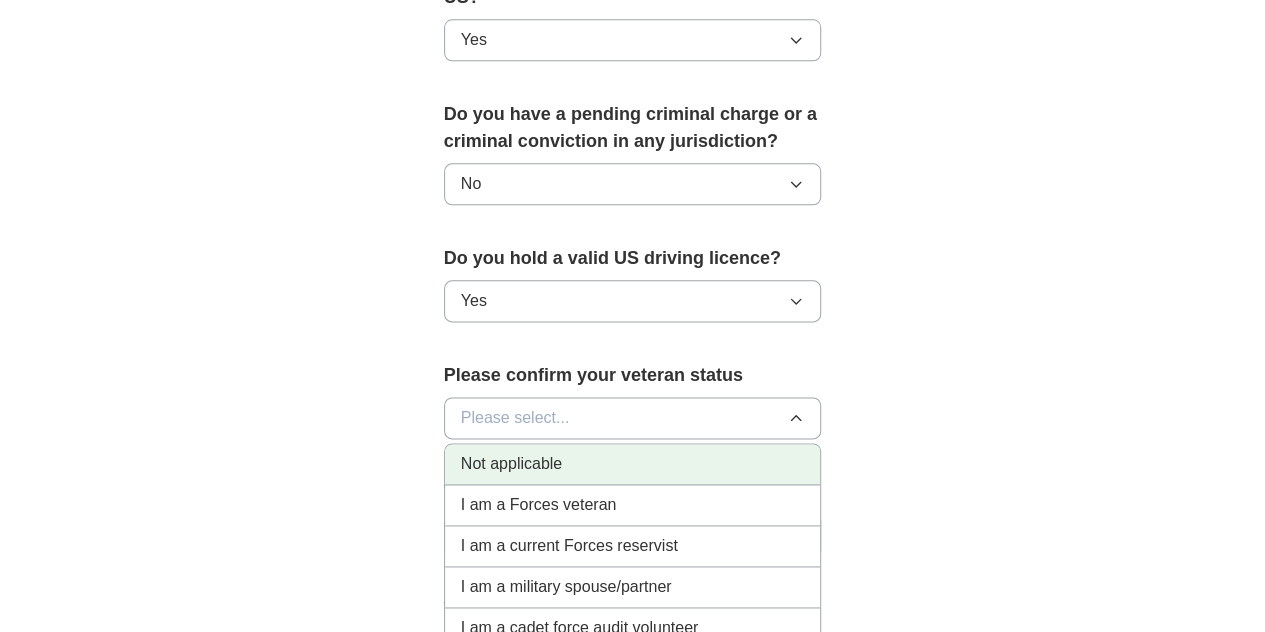 click on "Not applicable" at bounding box center (633, 464) 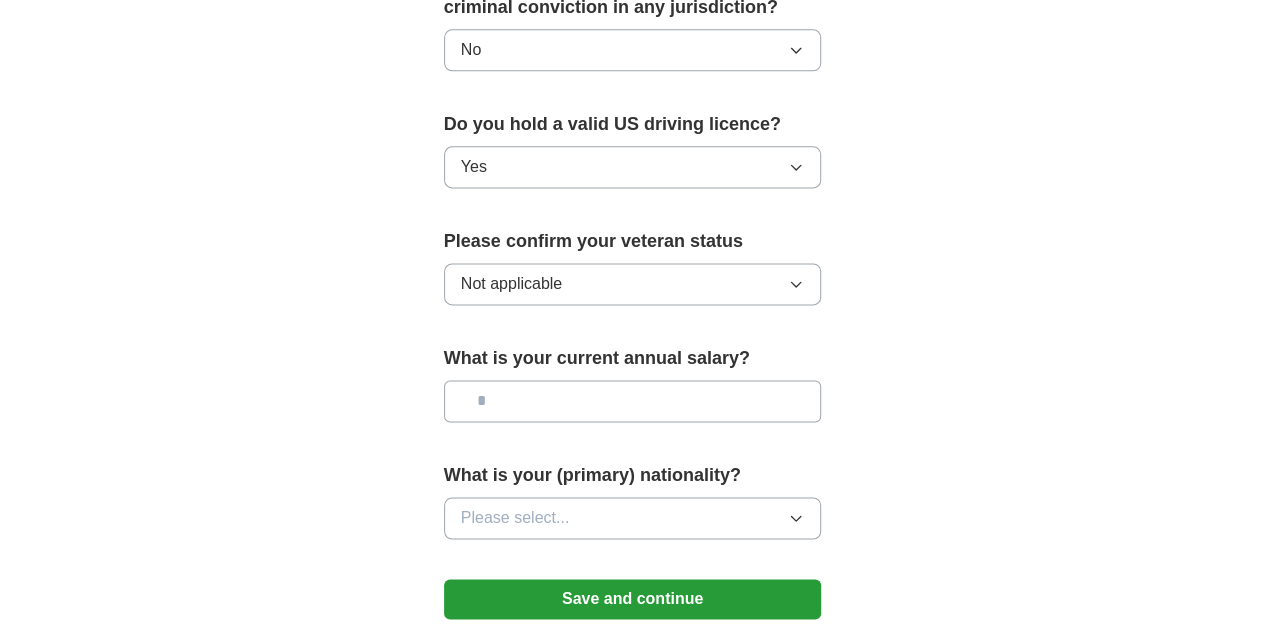 scroll, scrollTop: 1248, scrollLeft: 0, axis: vertical 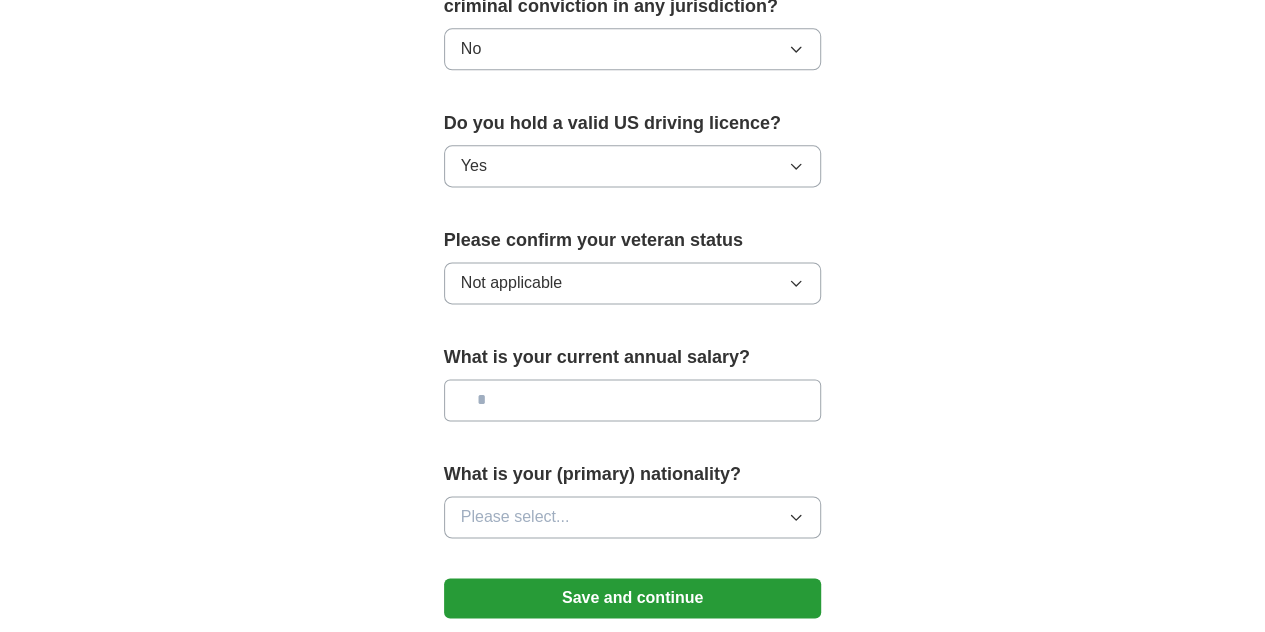 click at bounding box center (633, 400) 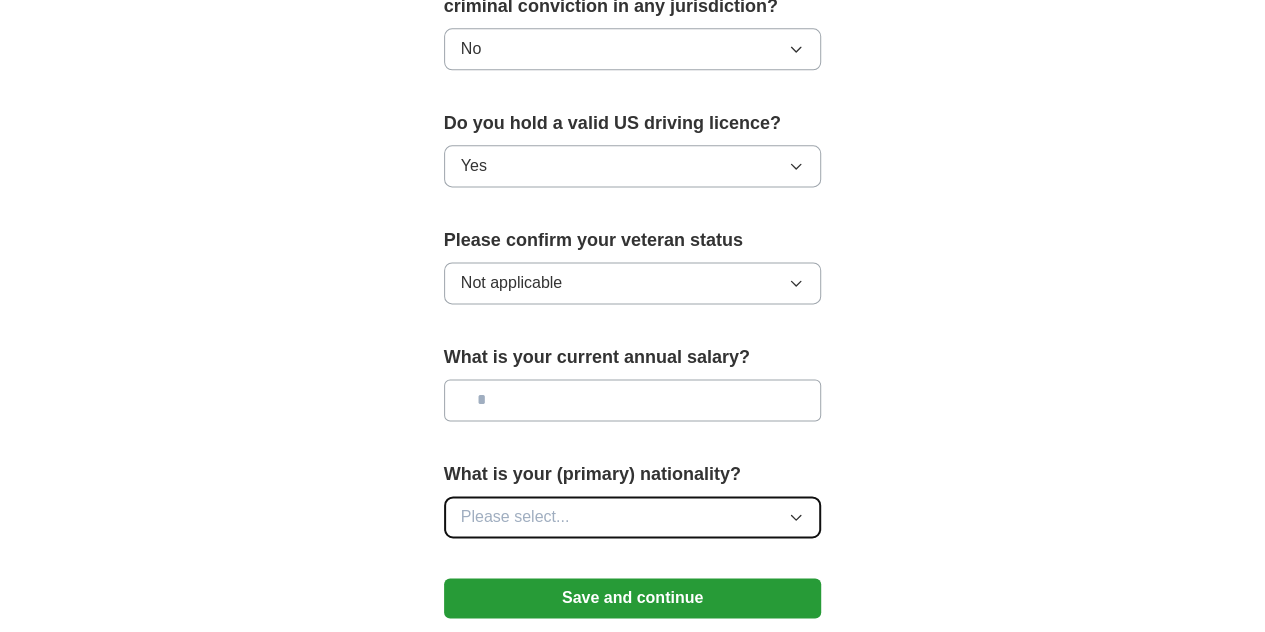 click on "Please select..." at bounding box center (633, 517) 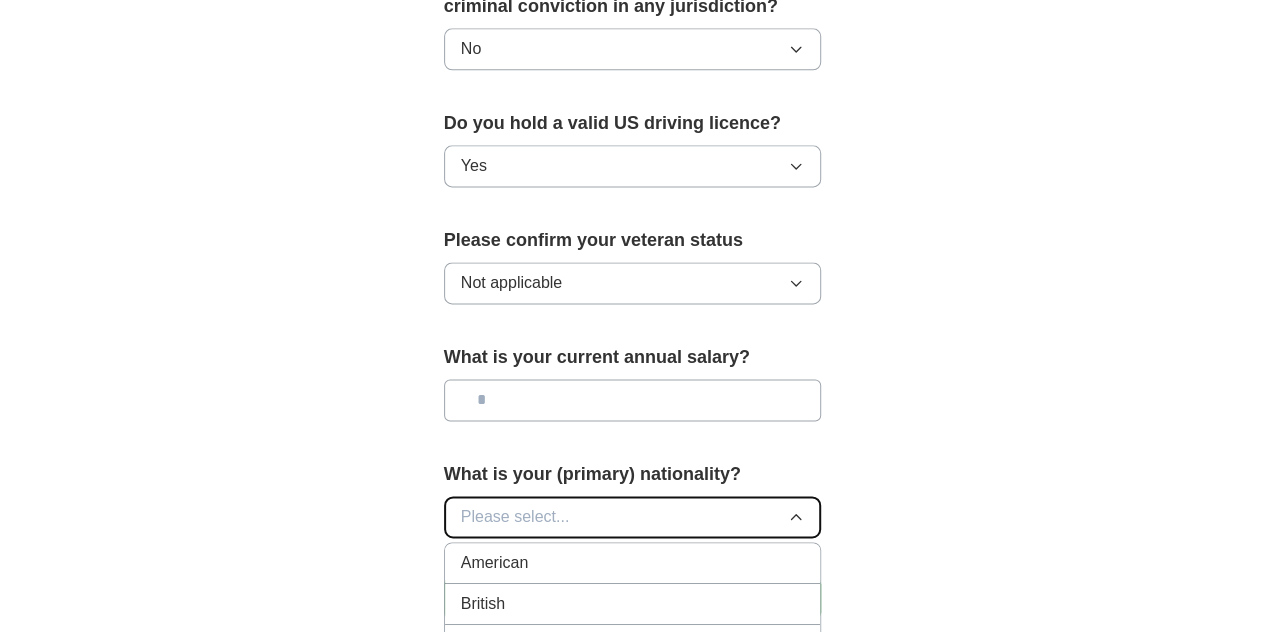 click on "Please select..." at bounding box center (633, 517) 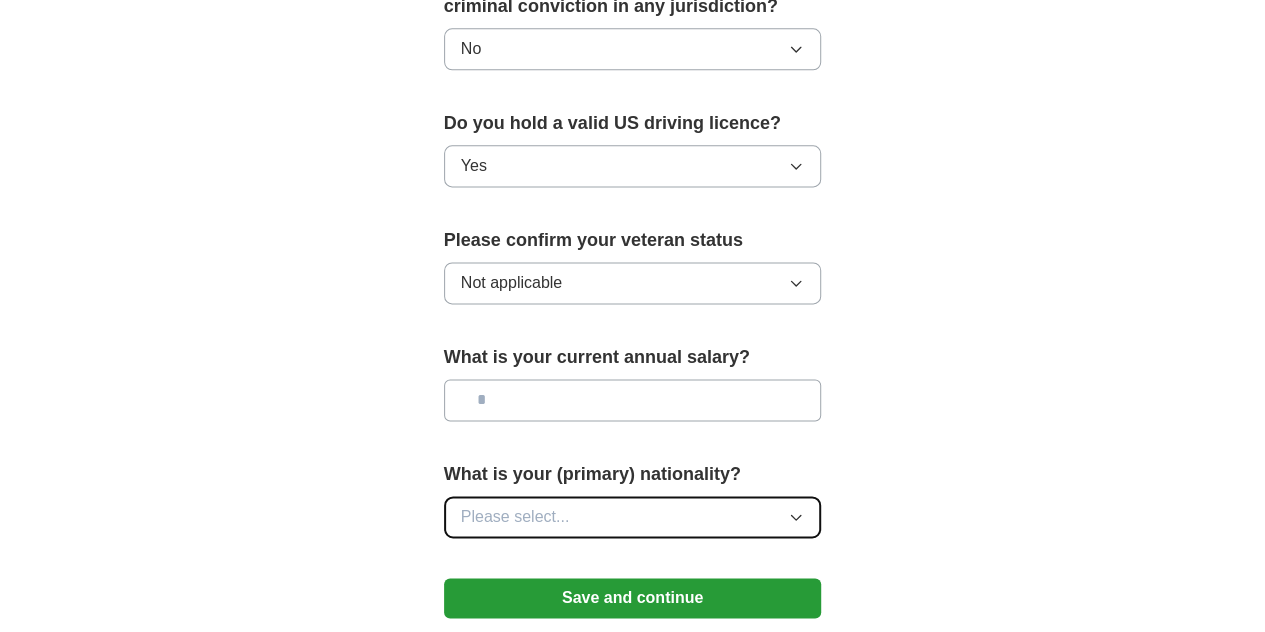 type 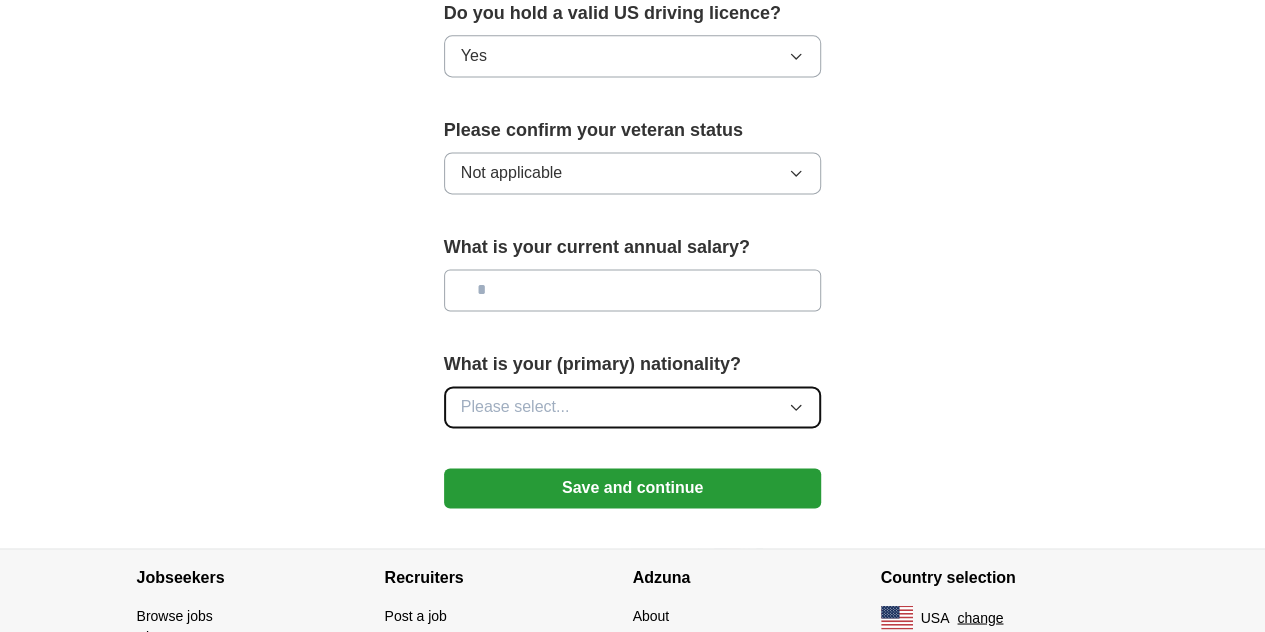 scroll, scrollTop: 1359, scrollLeft: 0, axis: vertical 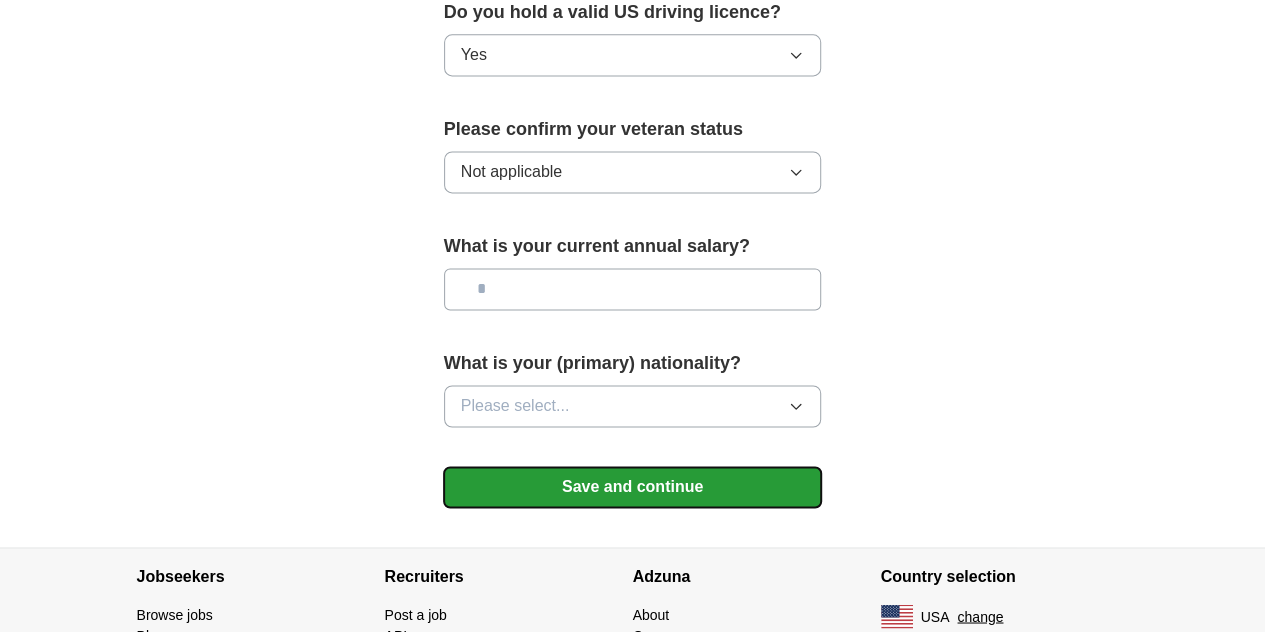 click on "Save and continue" at bounding box center (633, 487) 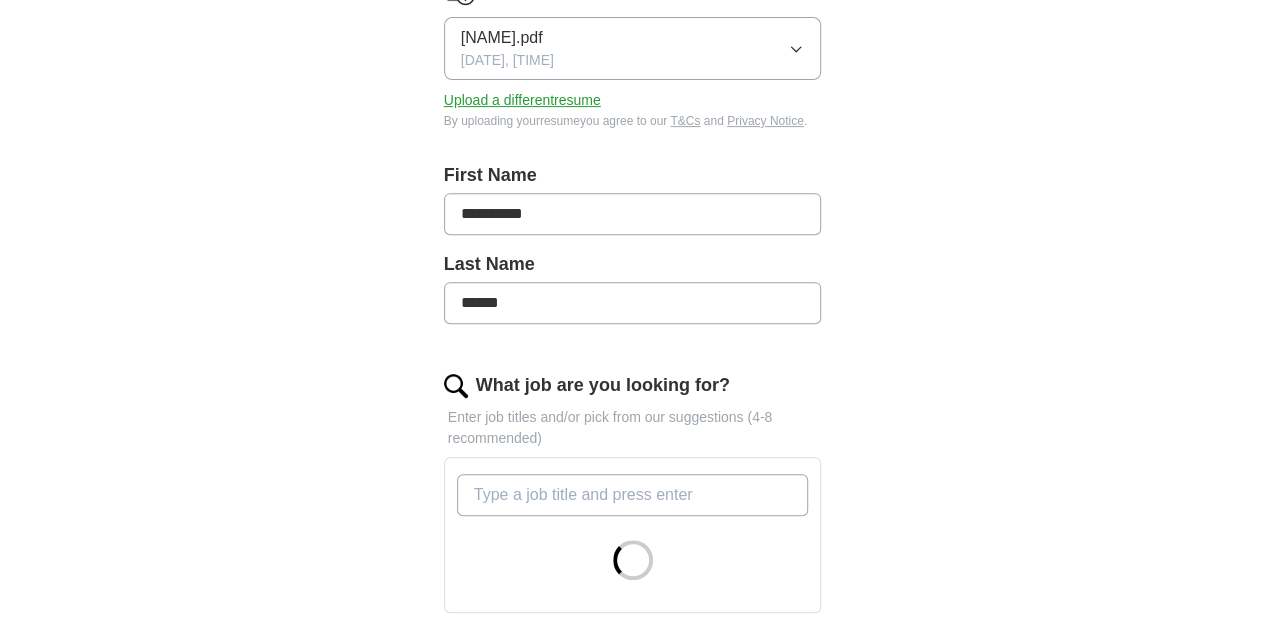 scroll, scrollTop: 324, scrollLeft: 0, axis: vertical 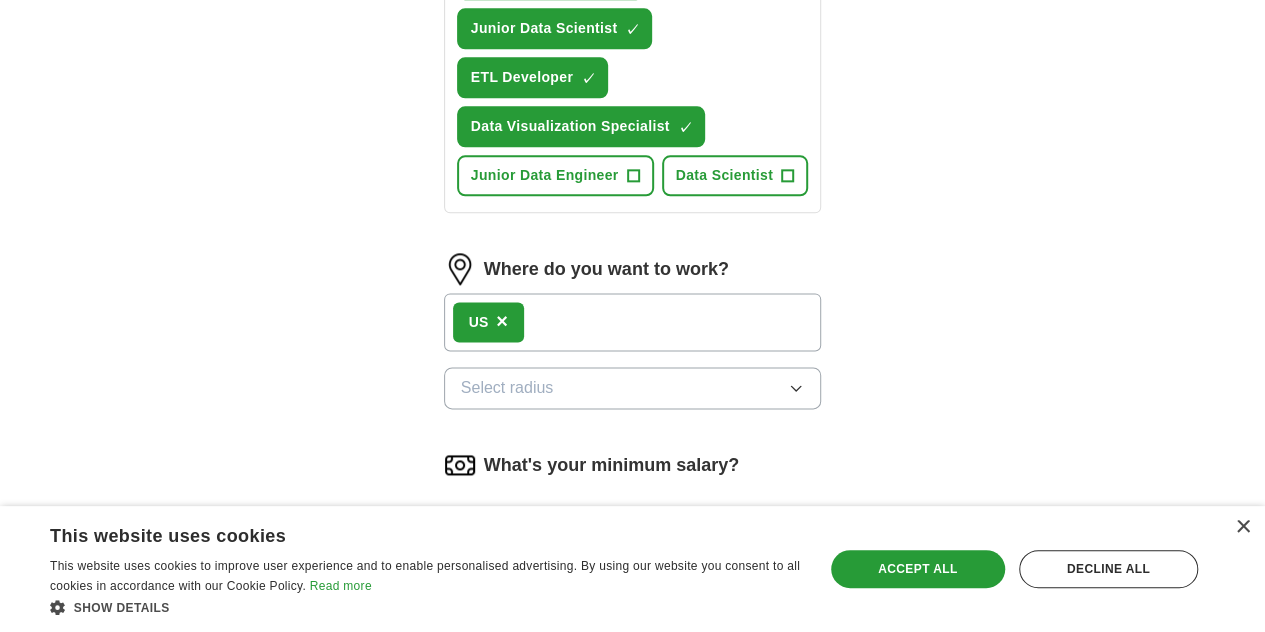 drag, startPoint x: 424, startPoint y: 336, endPoint x: 590, endPoint y: 349, distance: 166.50826 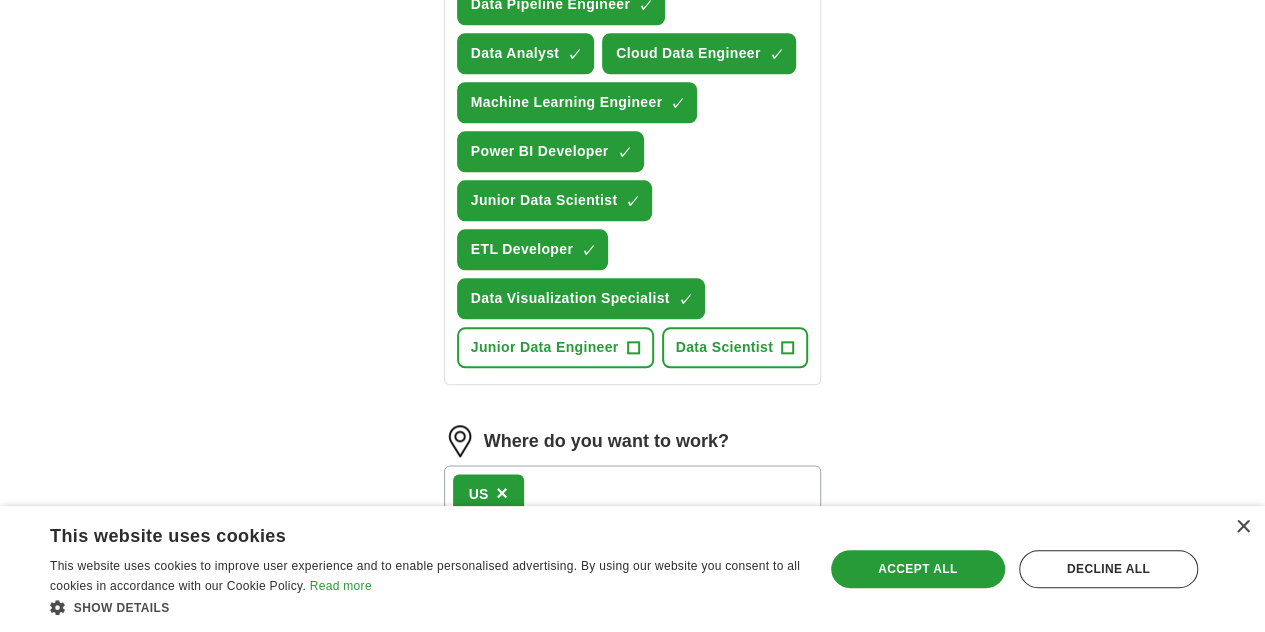 scroll, scrollTop: 955, scrollLeft: 0, axis: vertical 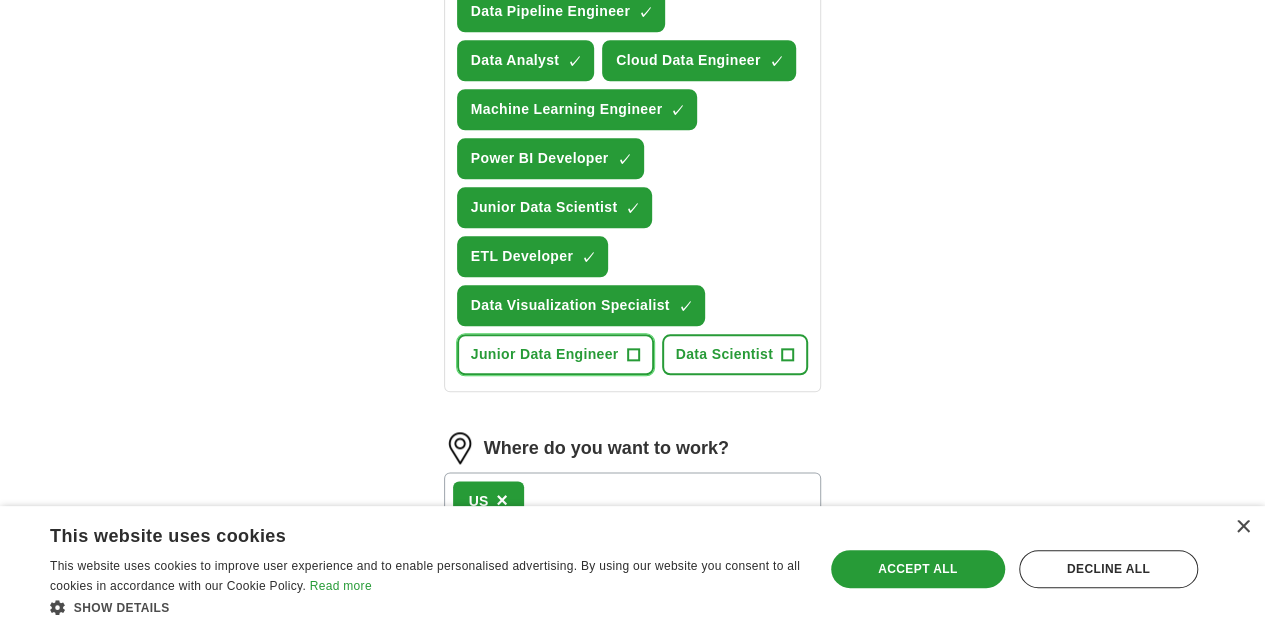 click on "+" at bounding box center [633, 355] 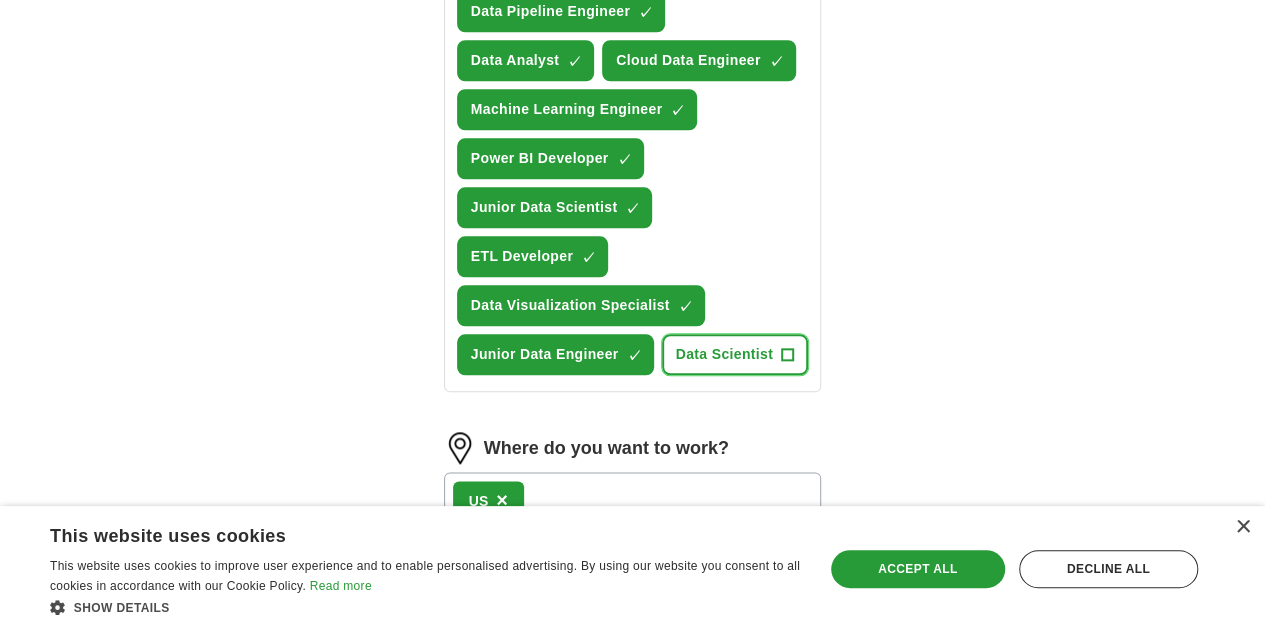 click on "Data Scientist" at bounding box center [725, 354] 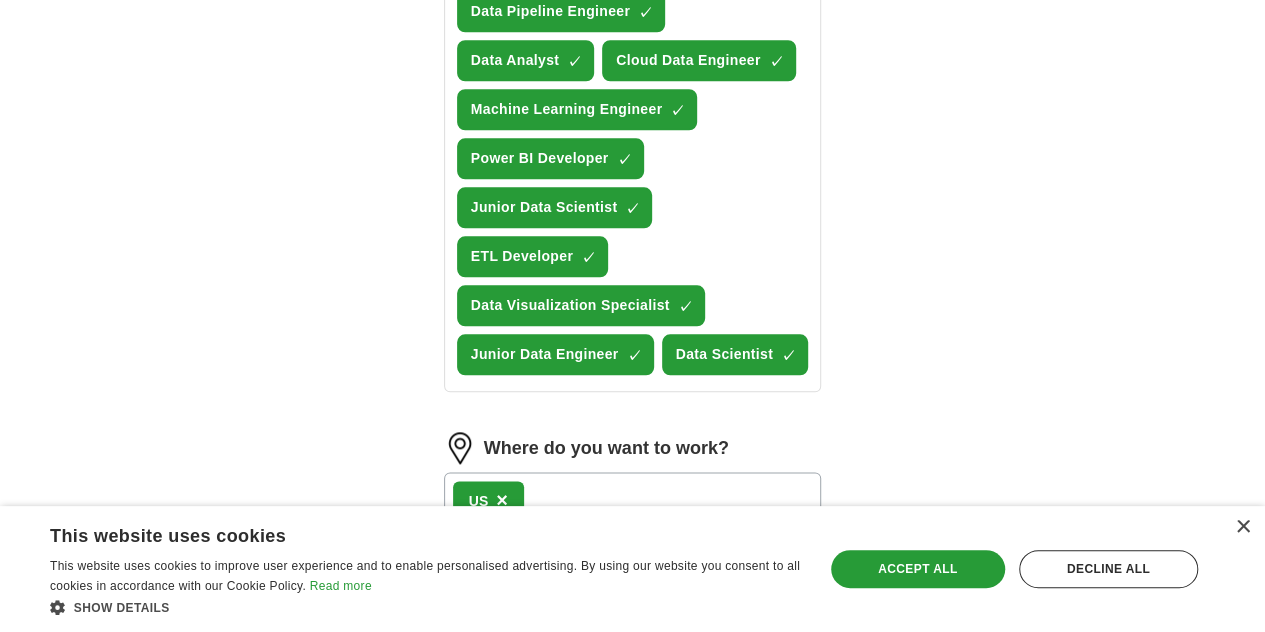 click on "Select radius" at bounding box center [633, 567] 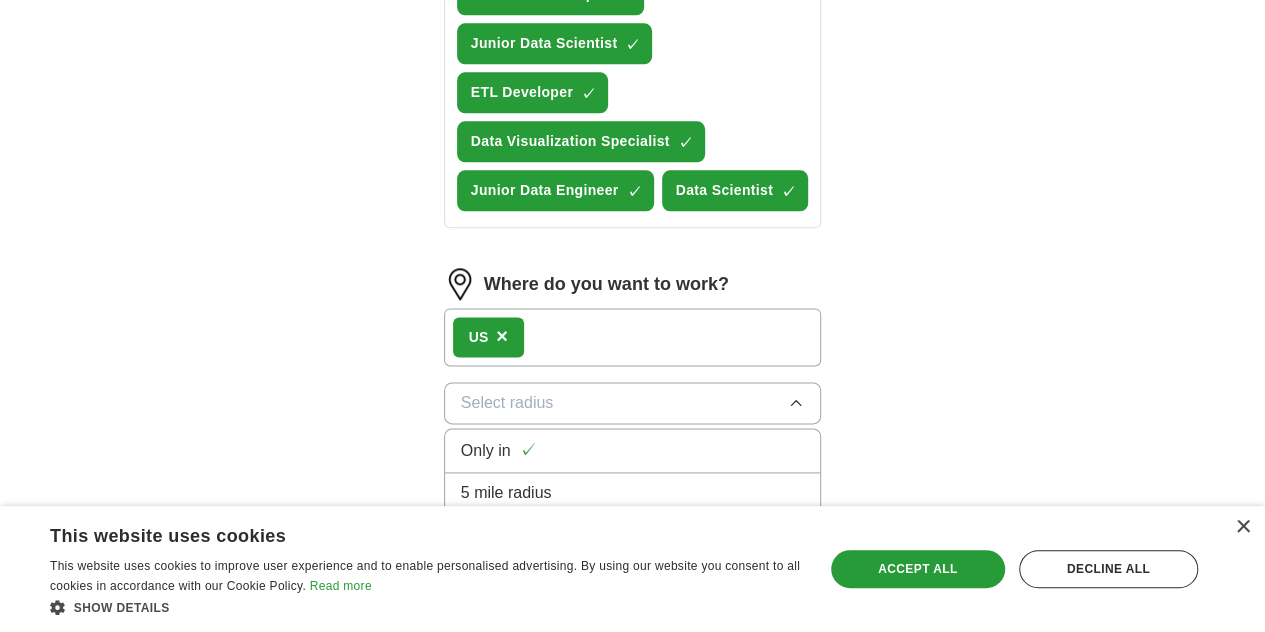 click on "100 mile radius" at bounding box center (515, 657) 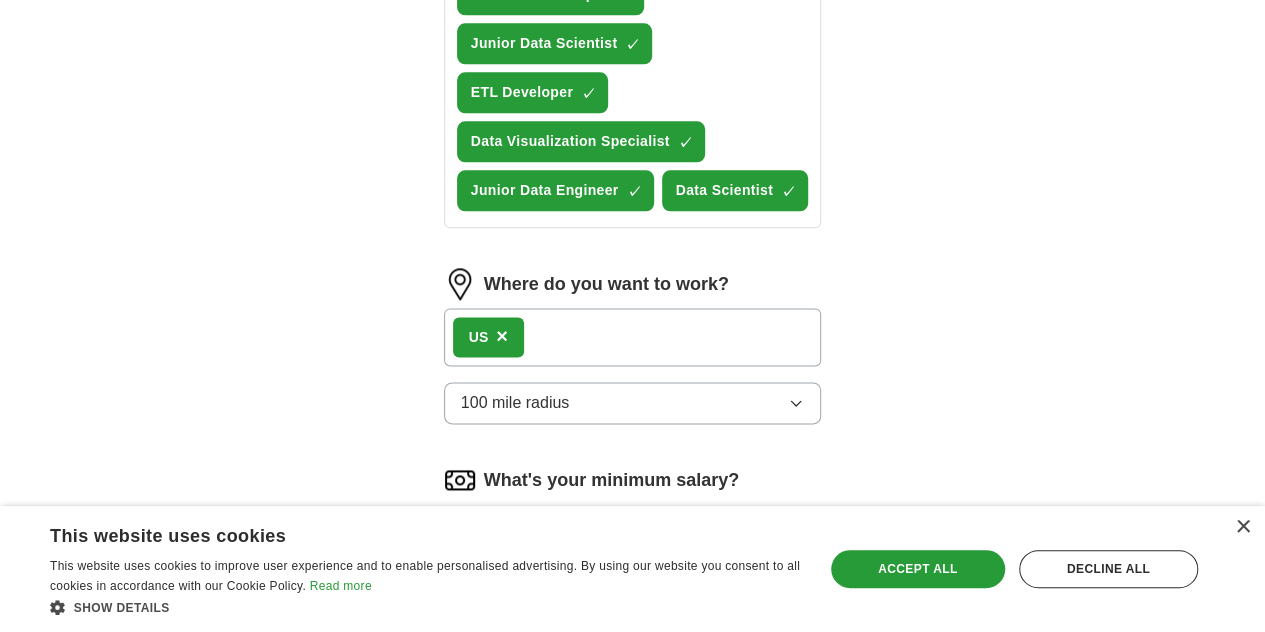 scroll, scrollTop: 1256, scrollLeft: 0, axis: vertical 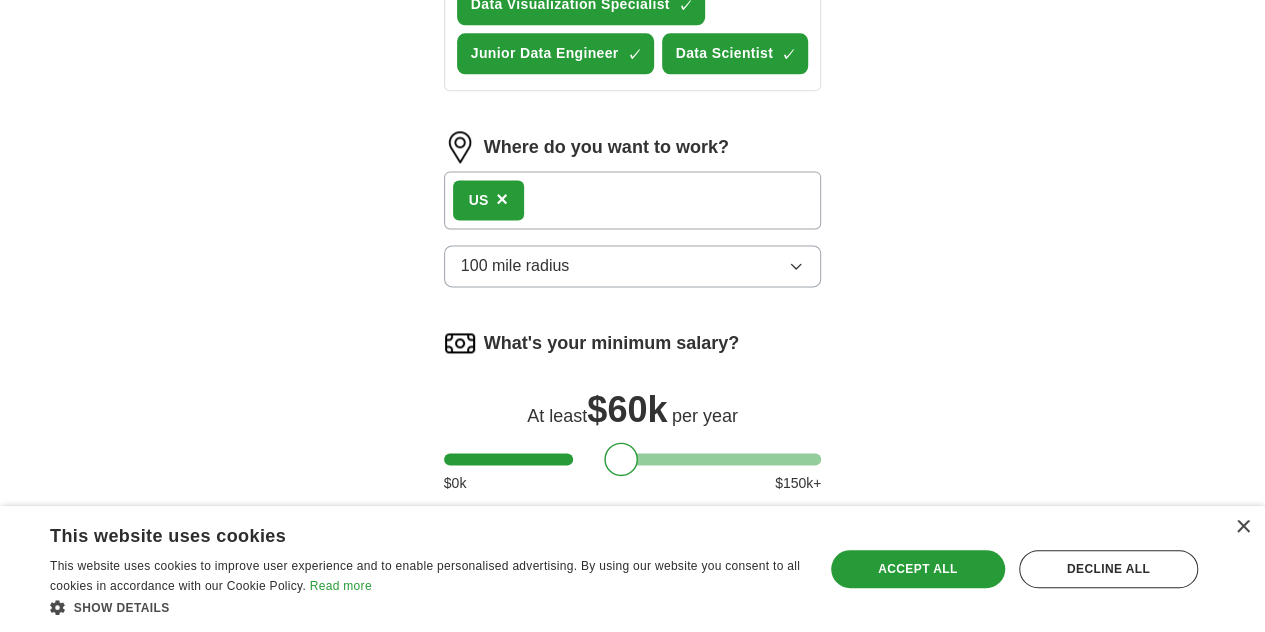 click on "Update ApplyIQ settings" at bounding box center (633, 563) 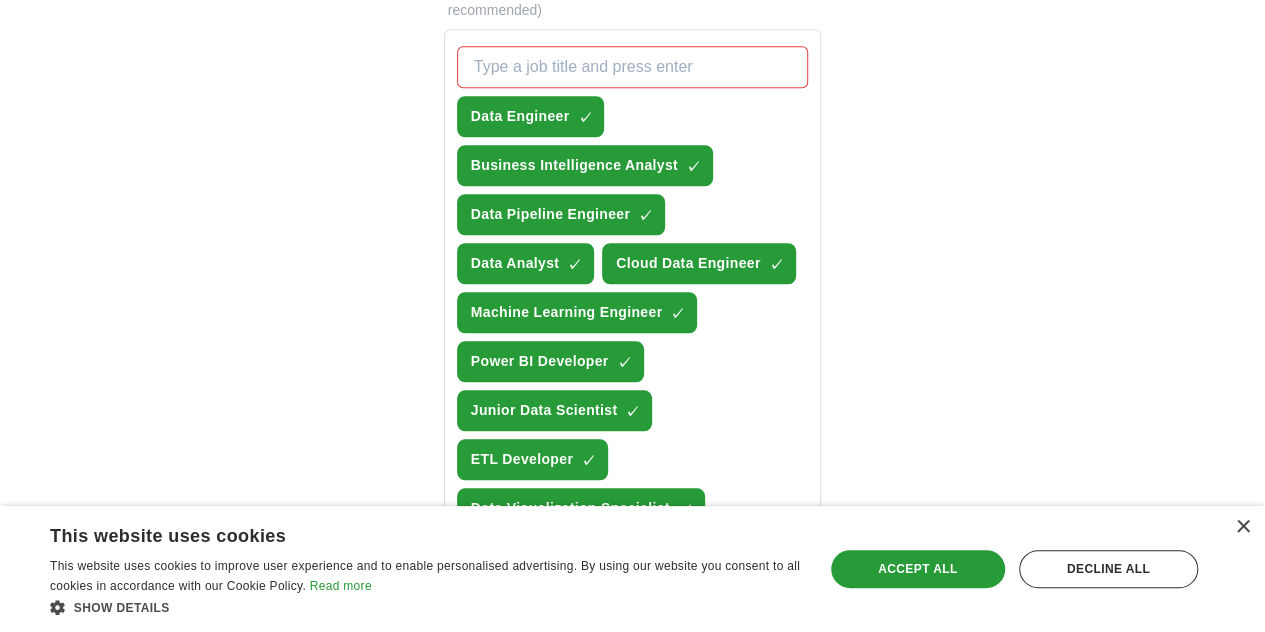 scroll, scrollTop: 754, scrollLeft: 0, axis: vertical 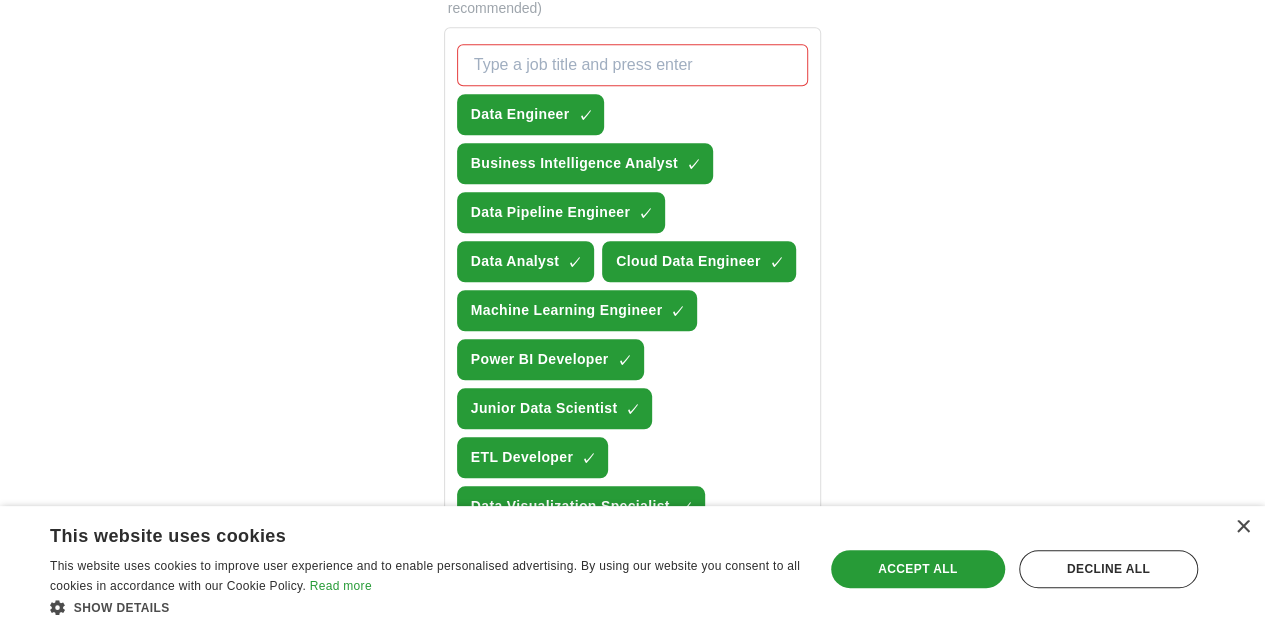 click on "Data Scientist" at bounding box center [725, 555] 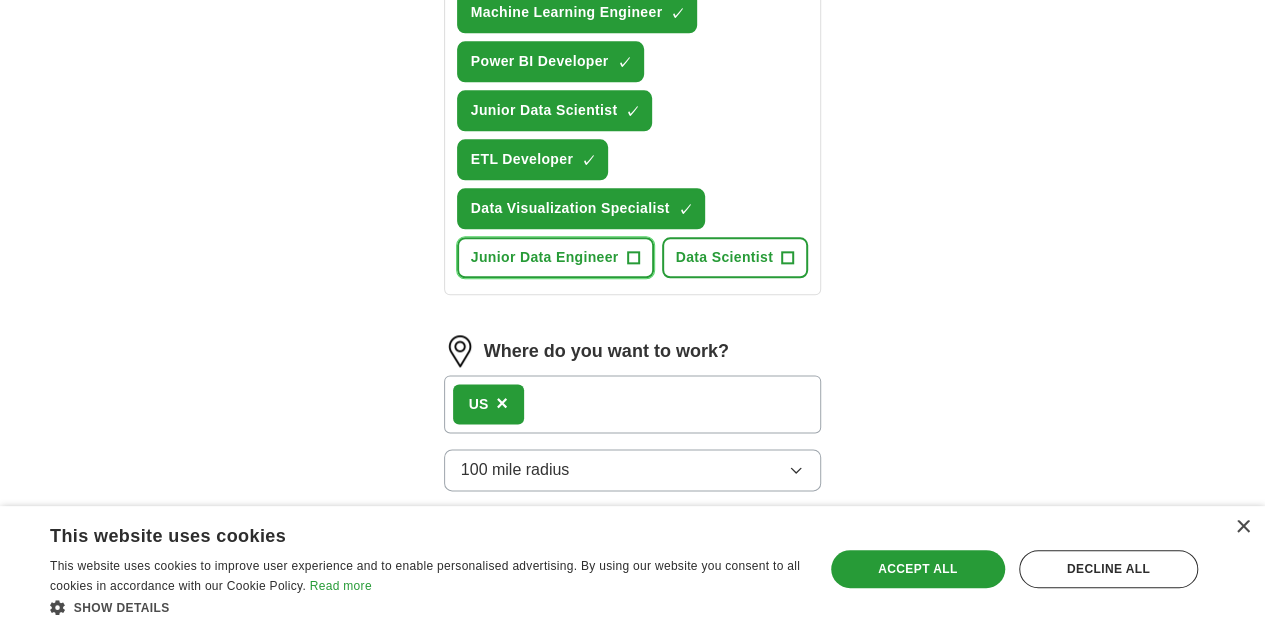 scroll, scrollTop: 1256, scrollLeft: 0, axis: vertical 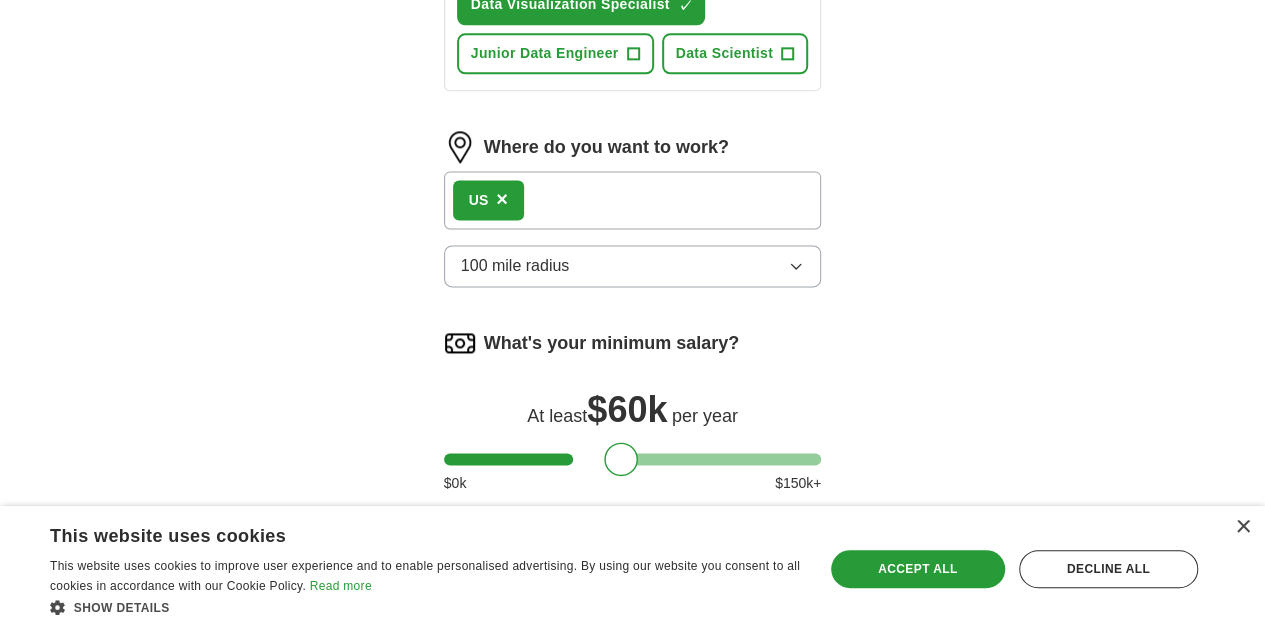 click on "Update ApplyIQ settings" at bounding box center (633, 563) 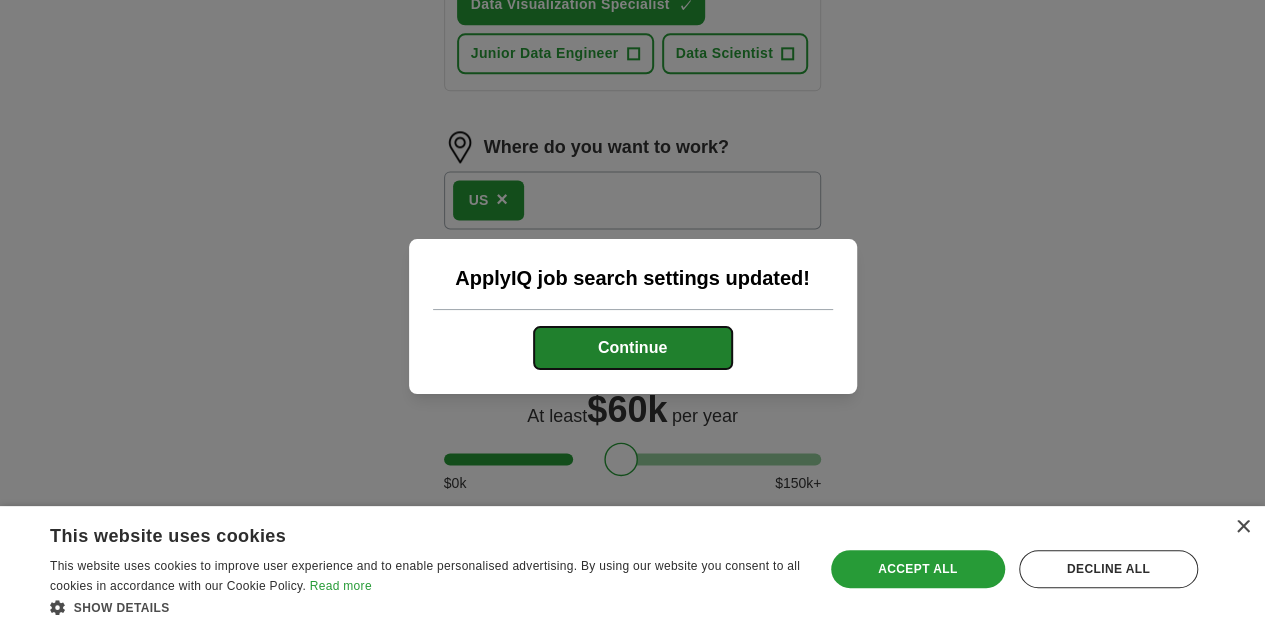 click on "Continue" at bounding box center [633, 348] 